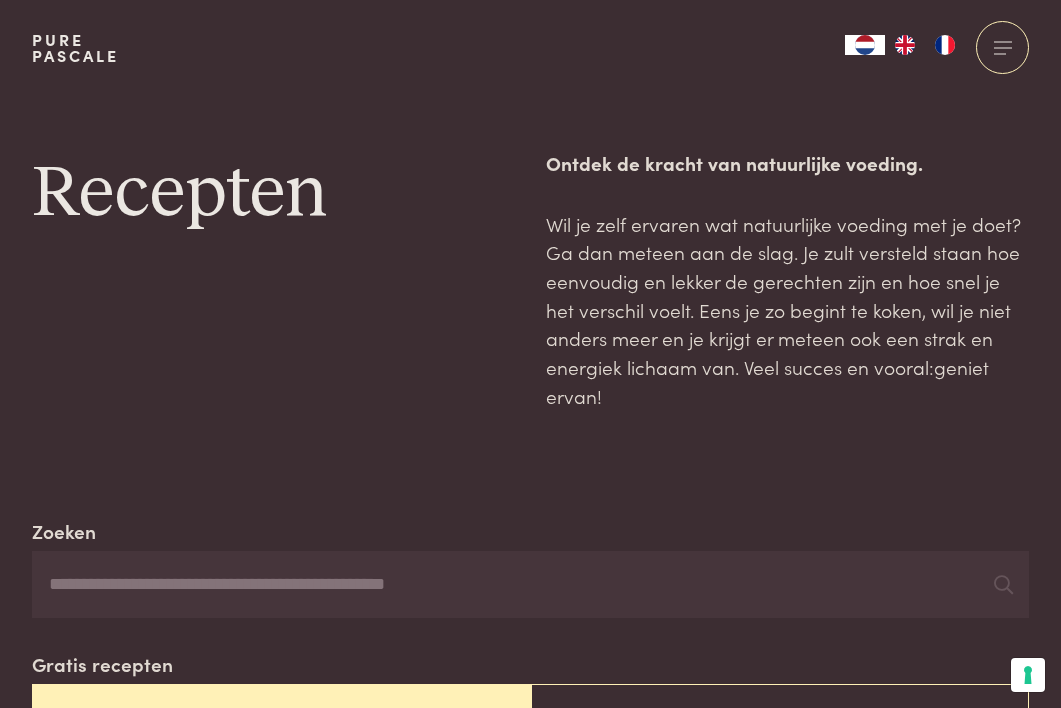 scroll, scrollTop: 0, scrollLeft: 0, axis: both 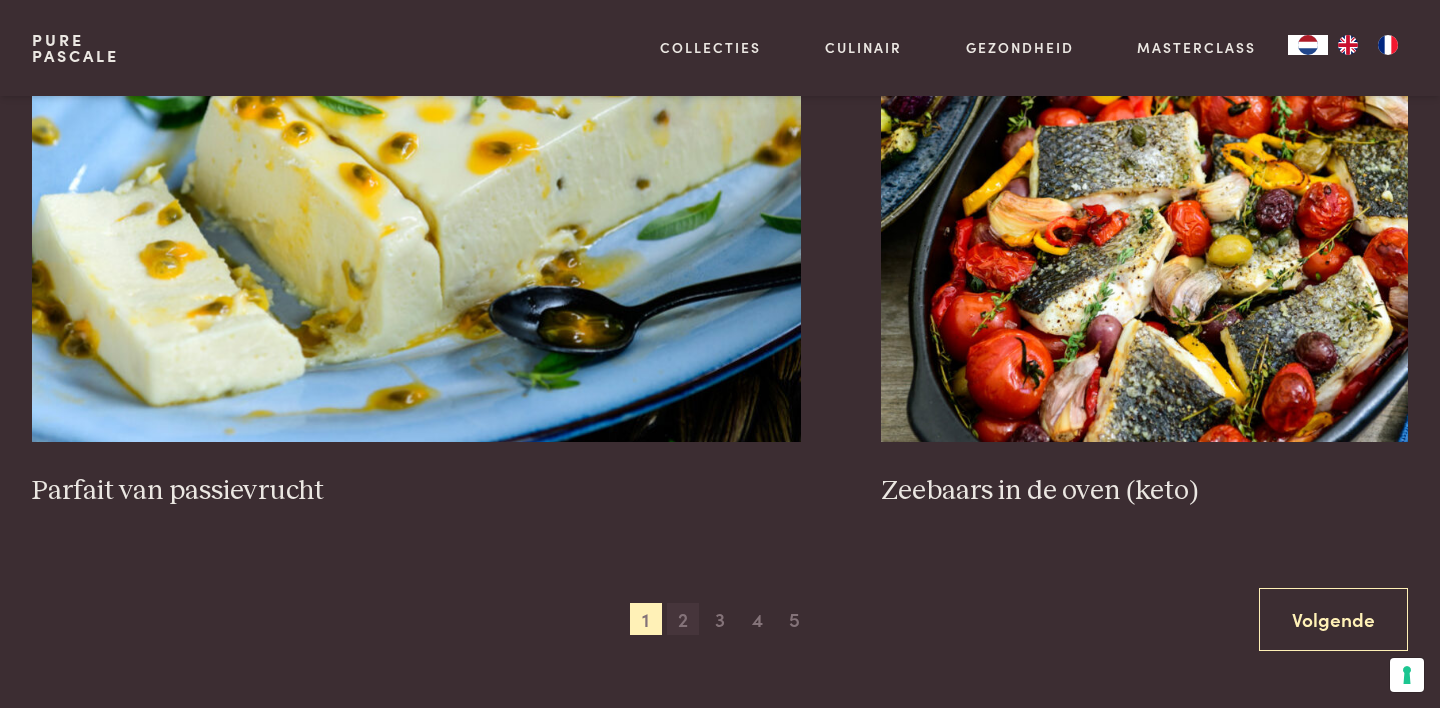 click on "2" at bounding box center [683, 619] 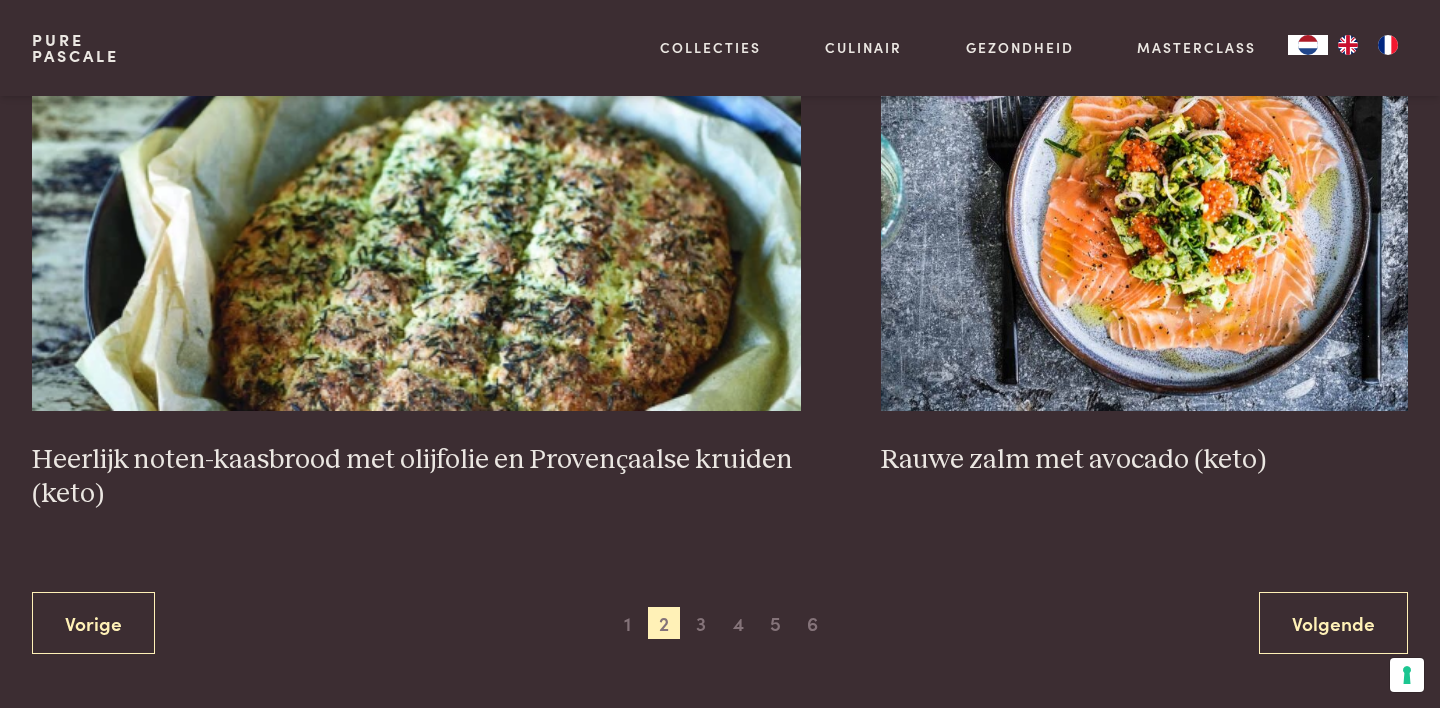 scroll, scrollTop: 3731, scrollLeft: 0, axis: vertical 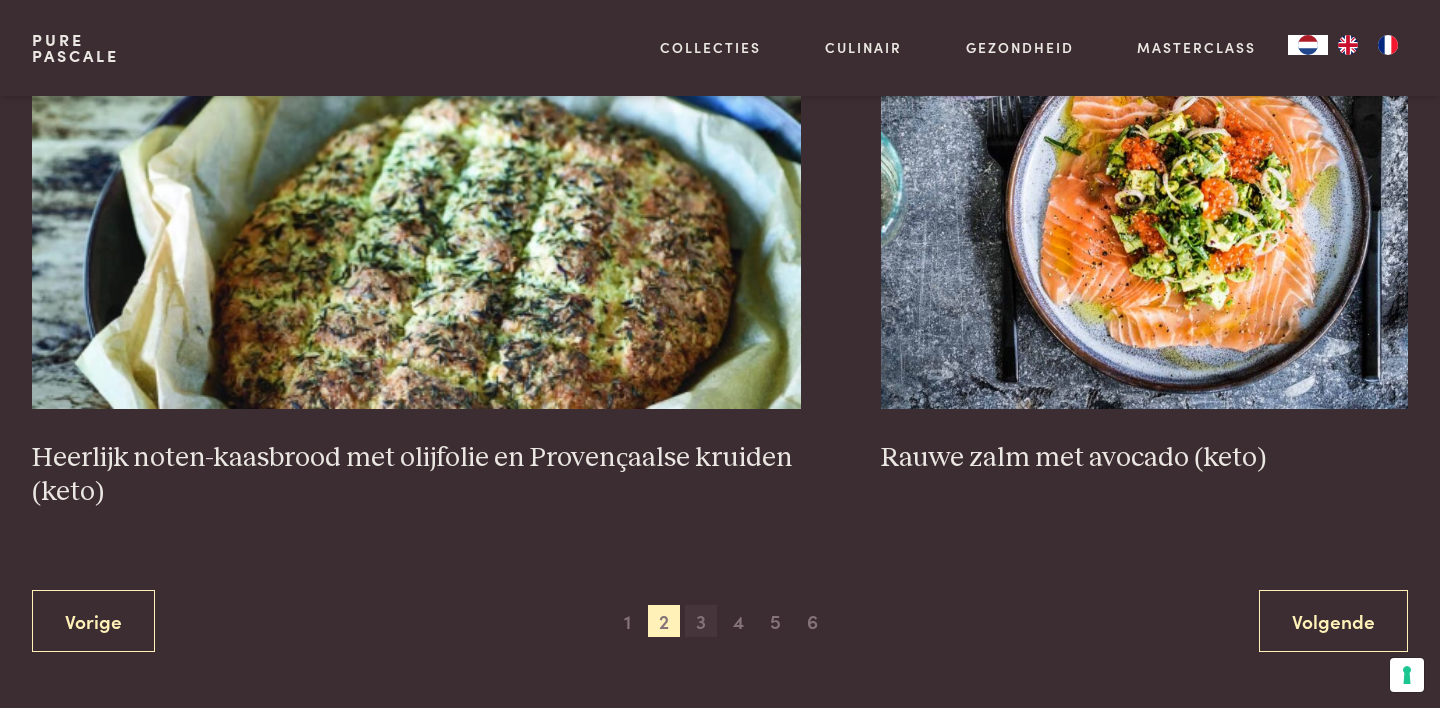 click on "3" at bounding box center (701, 621) 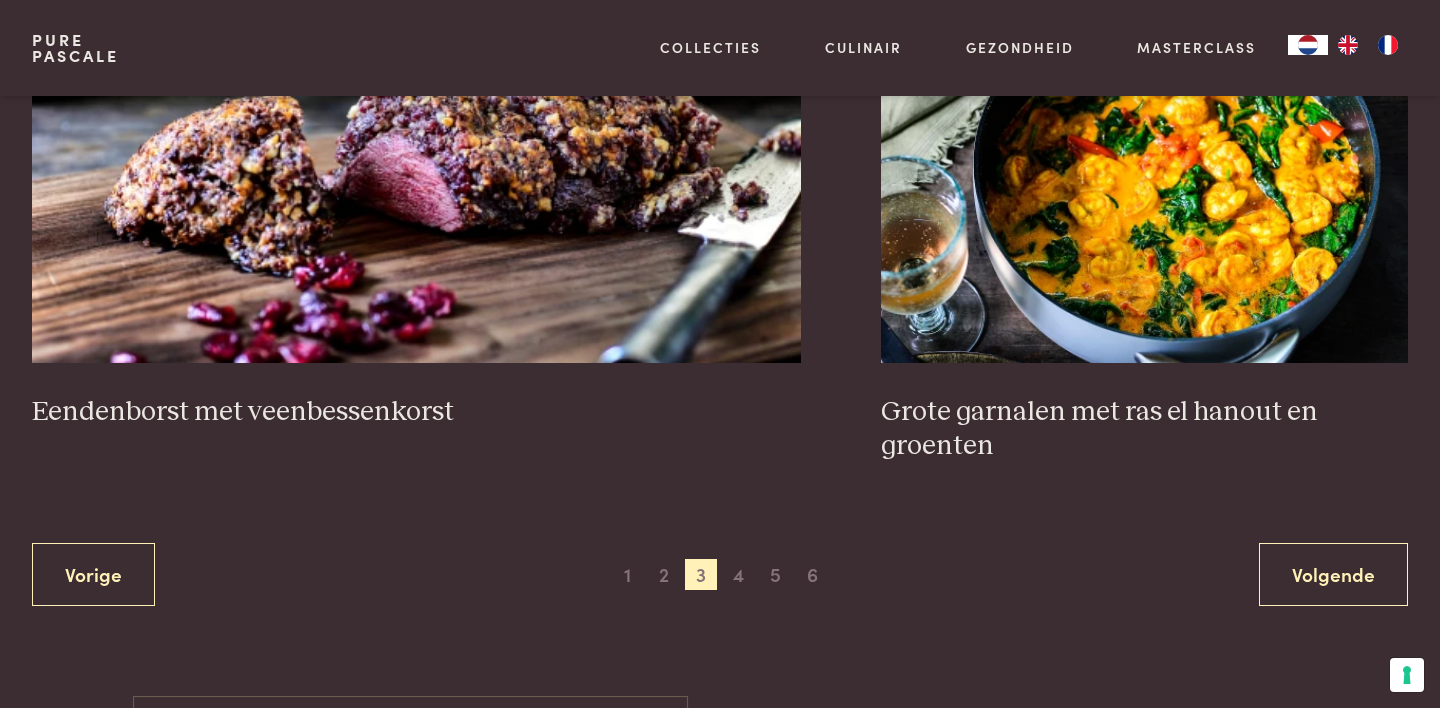 scroll, scrollTop: 3883, scrollLeft: 0, axis: vertical 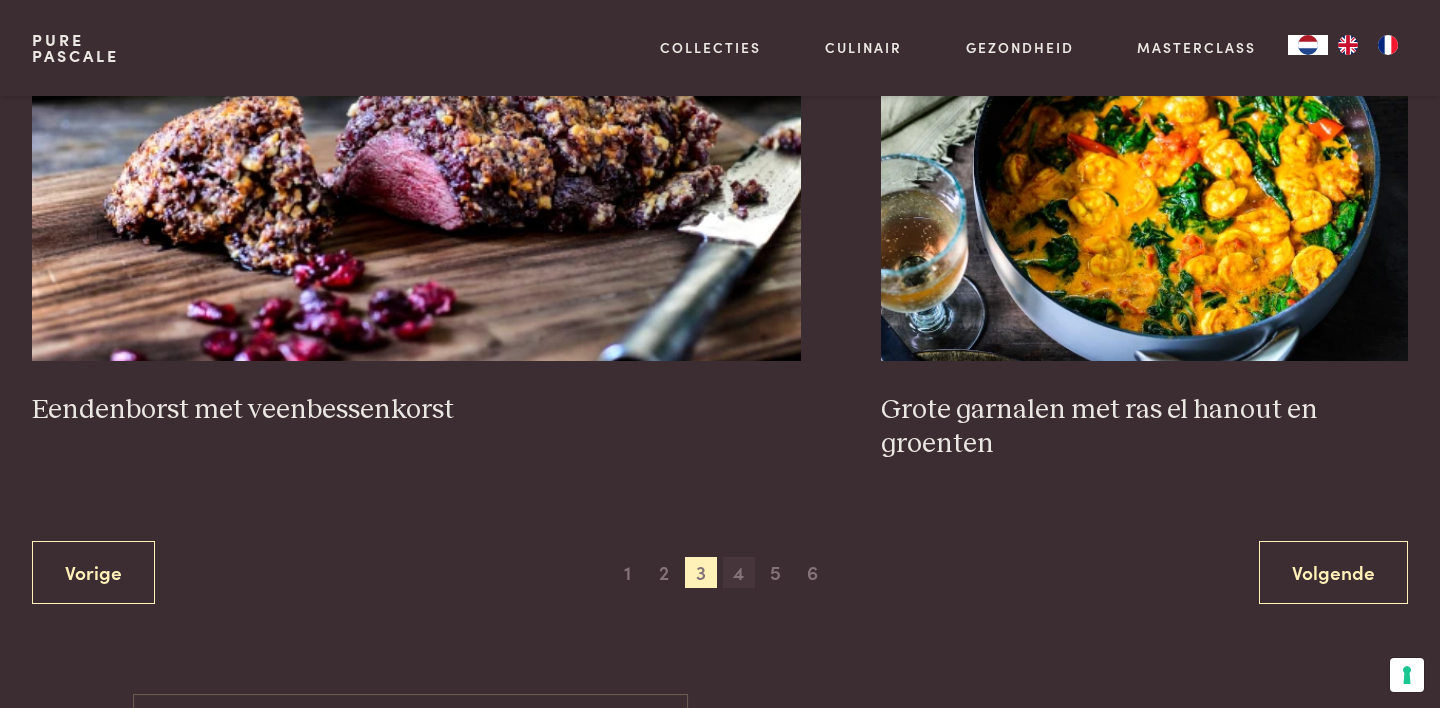 click on "4" at bounding box center [739, 573] 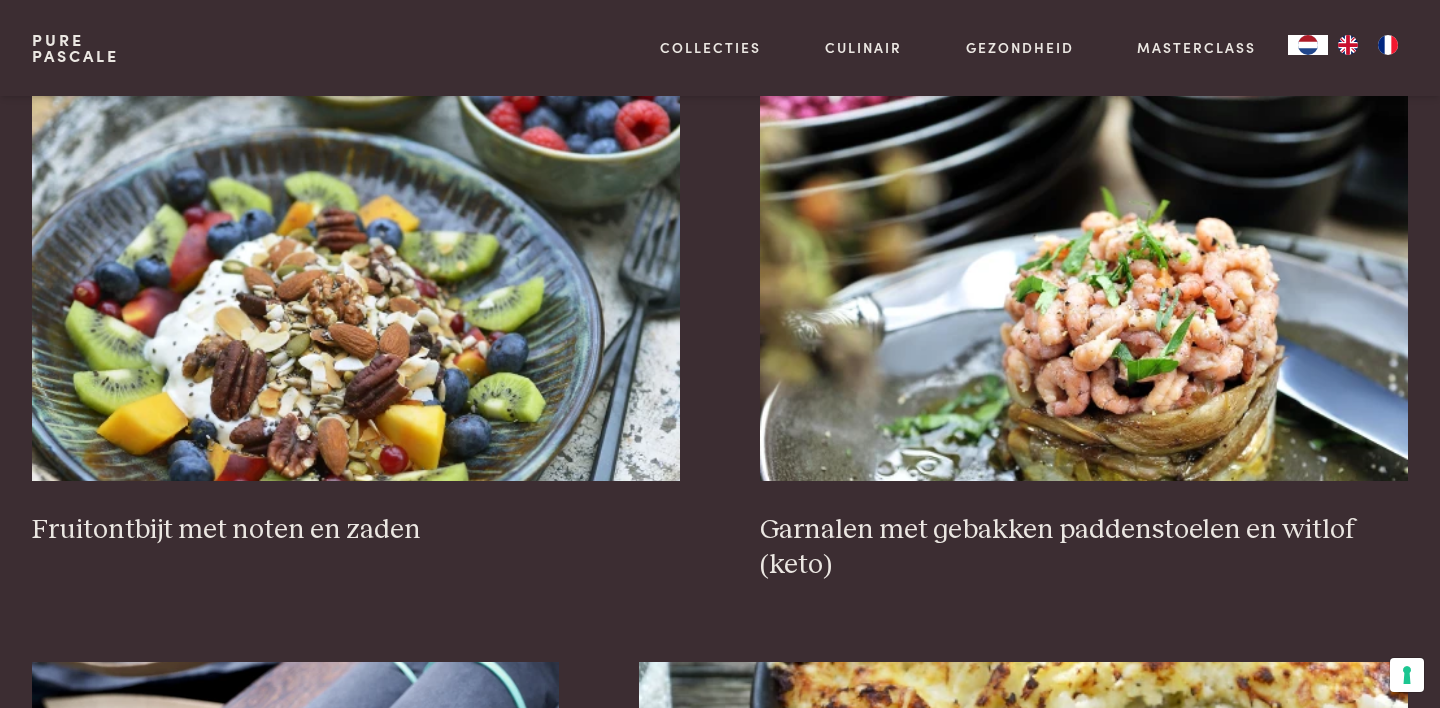 scroll, scrollTop: 2534, scrollLeft: 0, axis: vertical 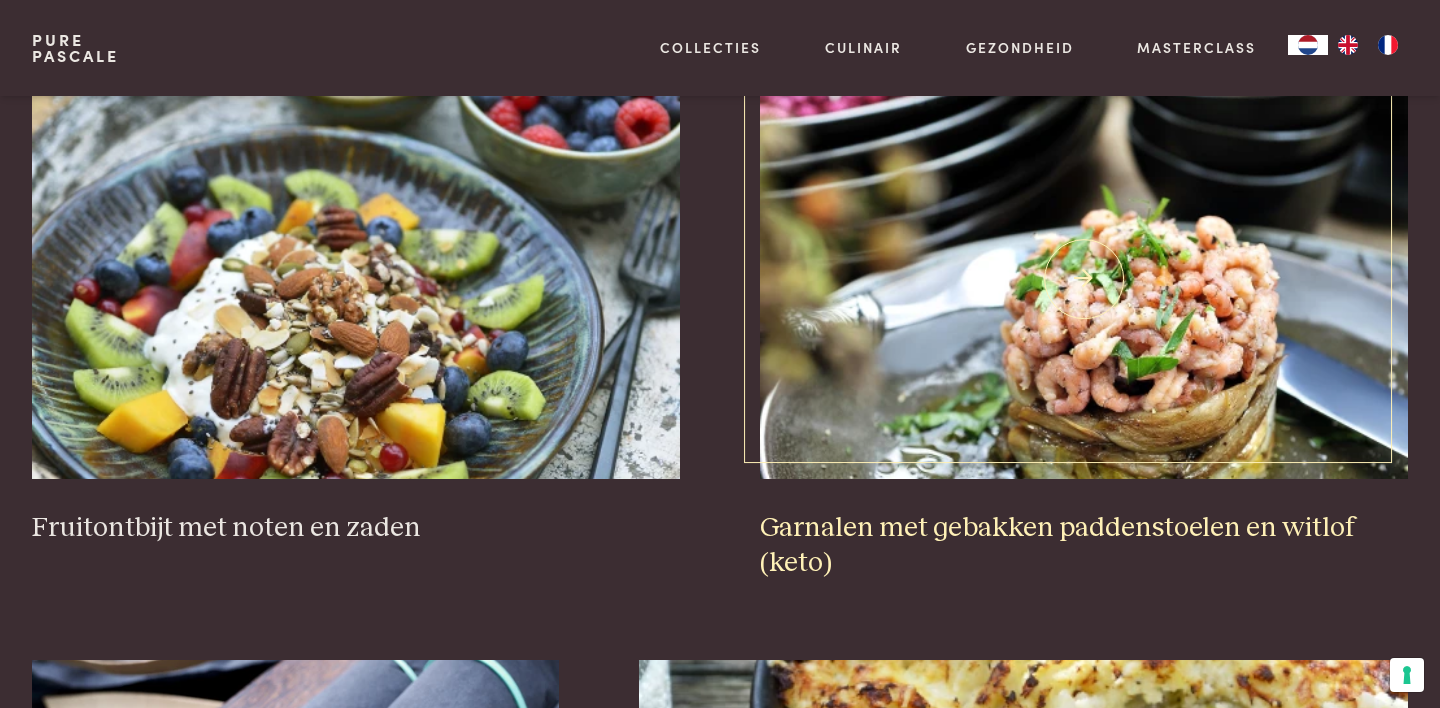 click on "Garnalen met gebakken paddenstoelen en witlof (keto)" at bounding box center [1084, 545] 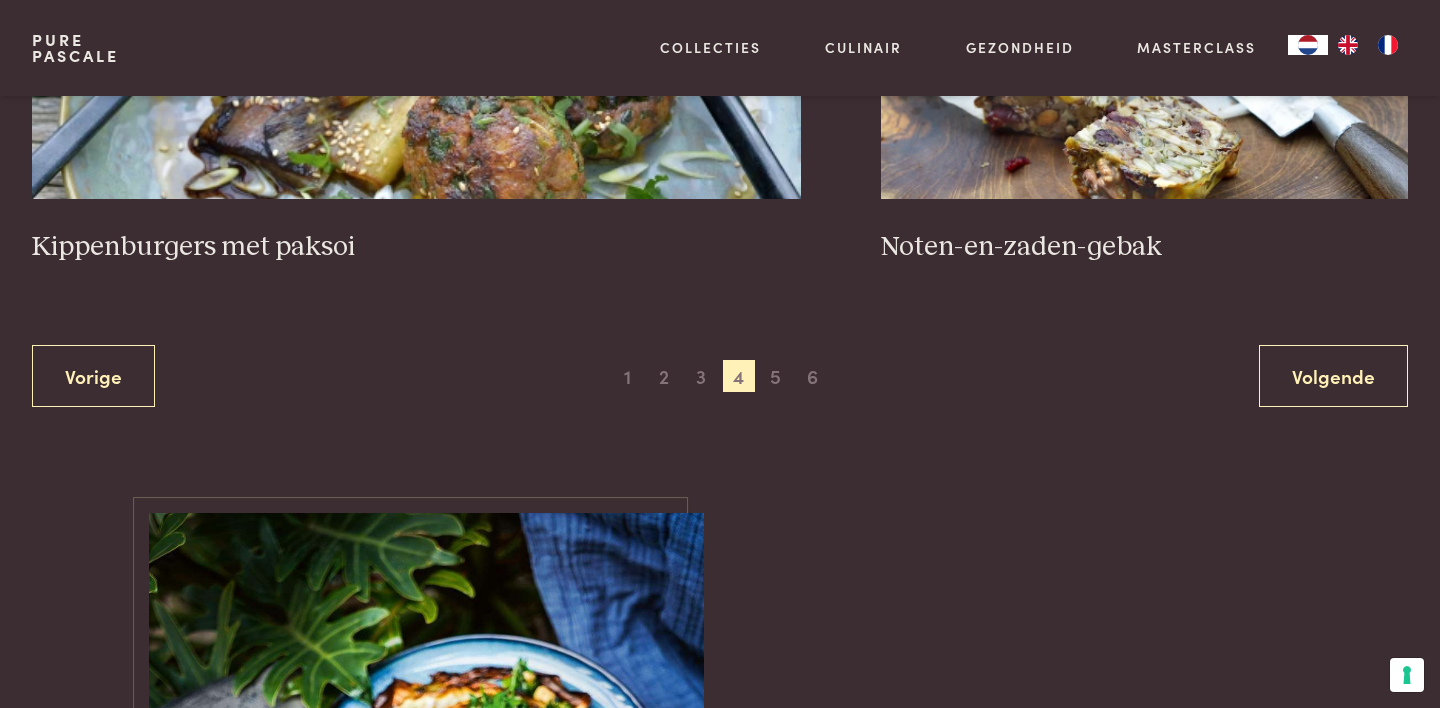 scroll, scrollTop: 4004, scrollLeft: 0, axis: vertical 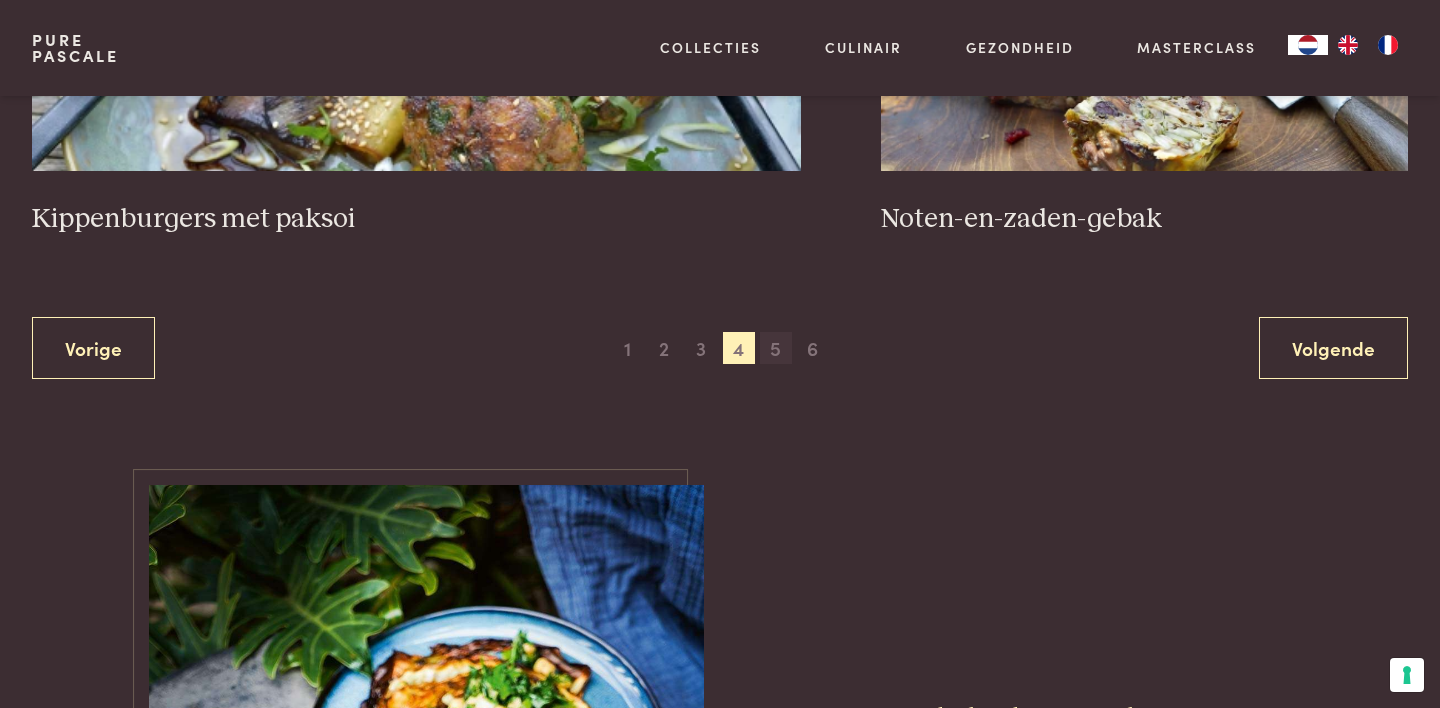 click on "5" at bounding box center (776, 348) 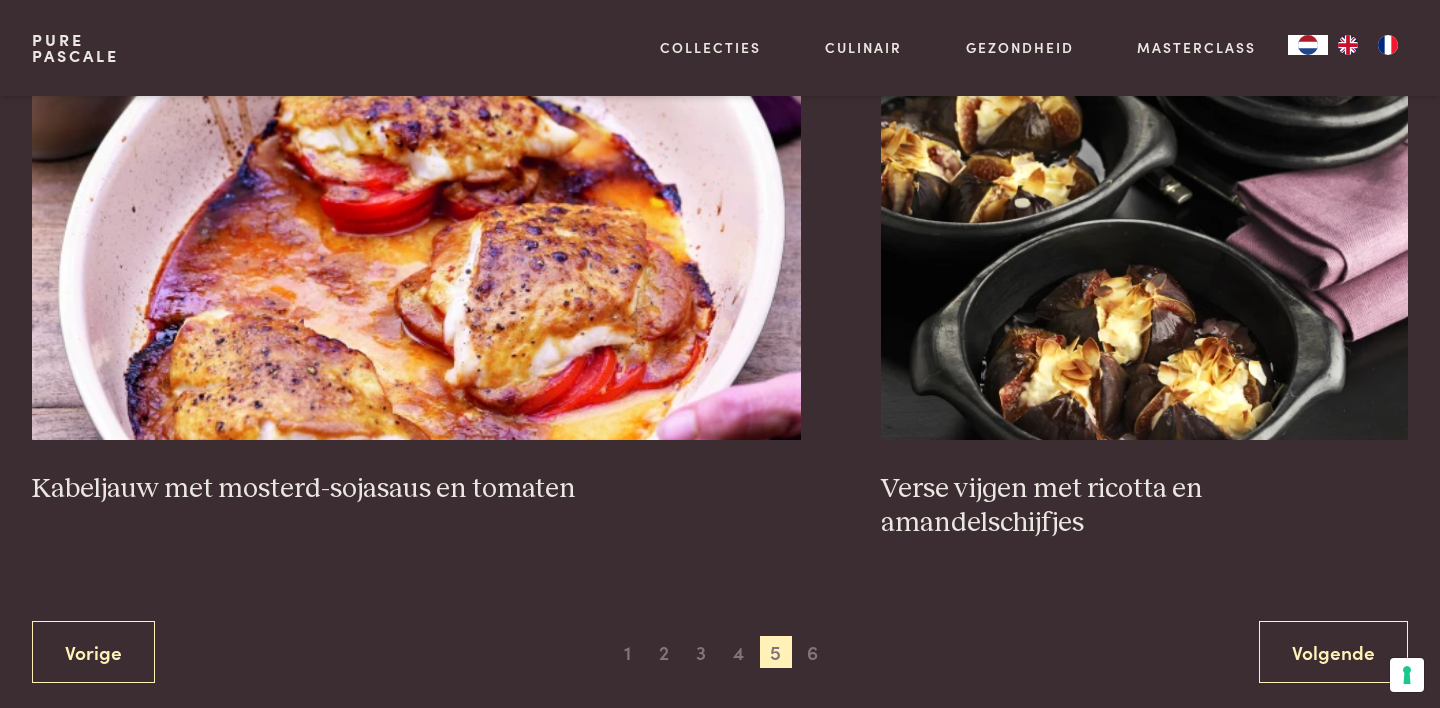scroll, scrollTop: 3728, scrollLeft: 0, axis: vertical 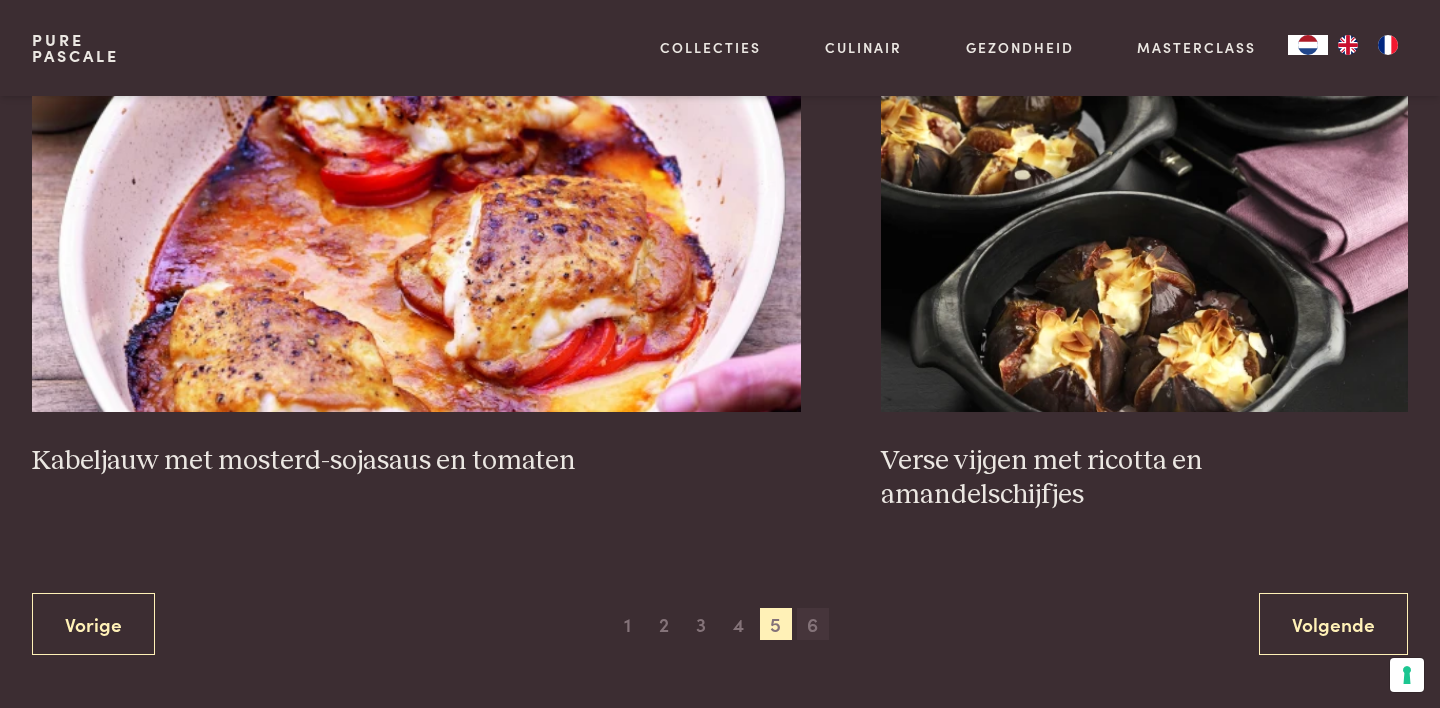 click on "6" at bounding box center [813, 624] 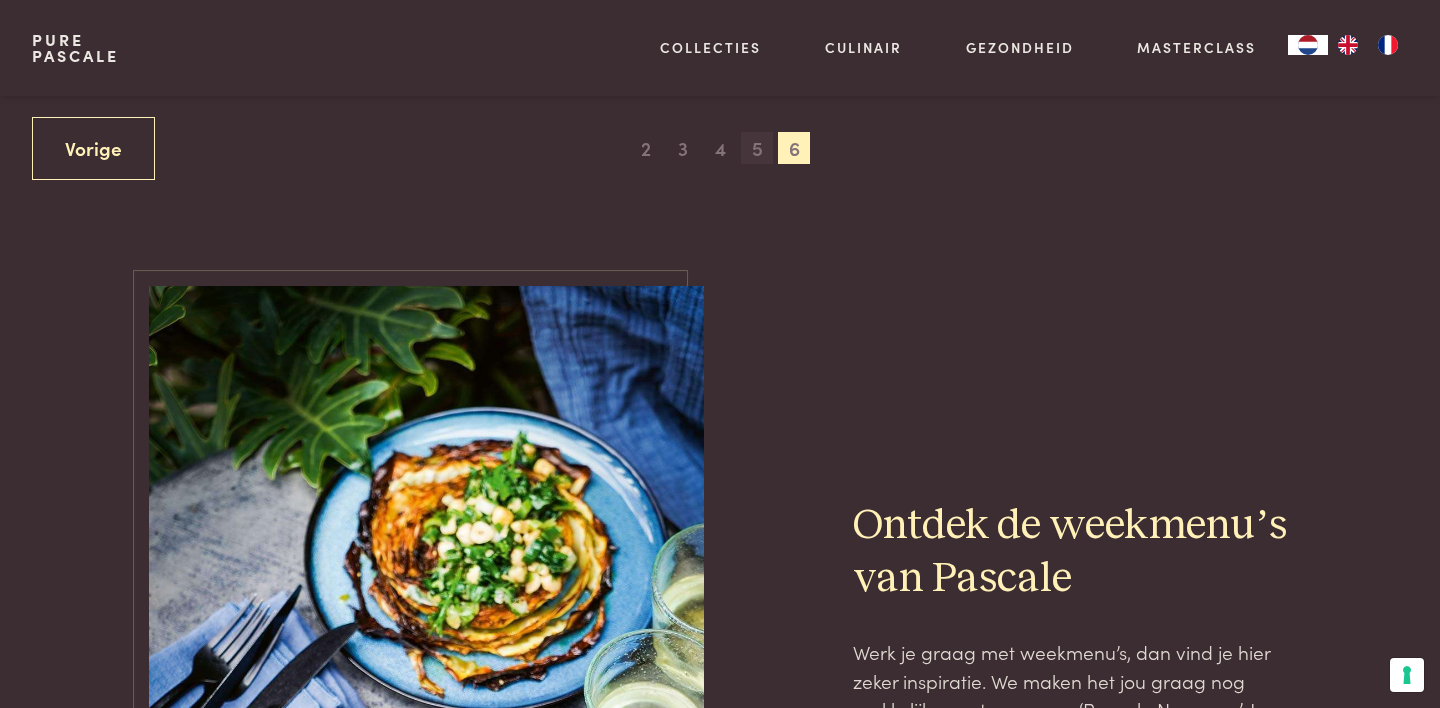 click on "5" at bounding box center [757, 148] 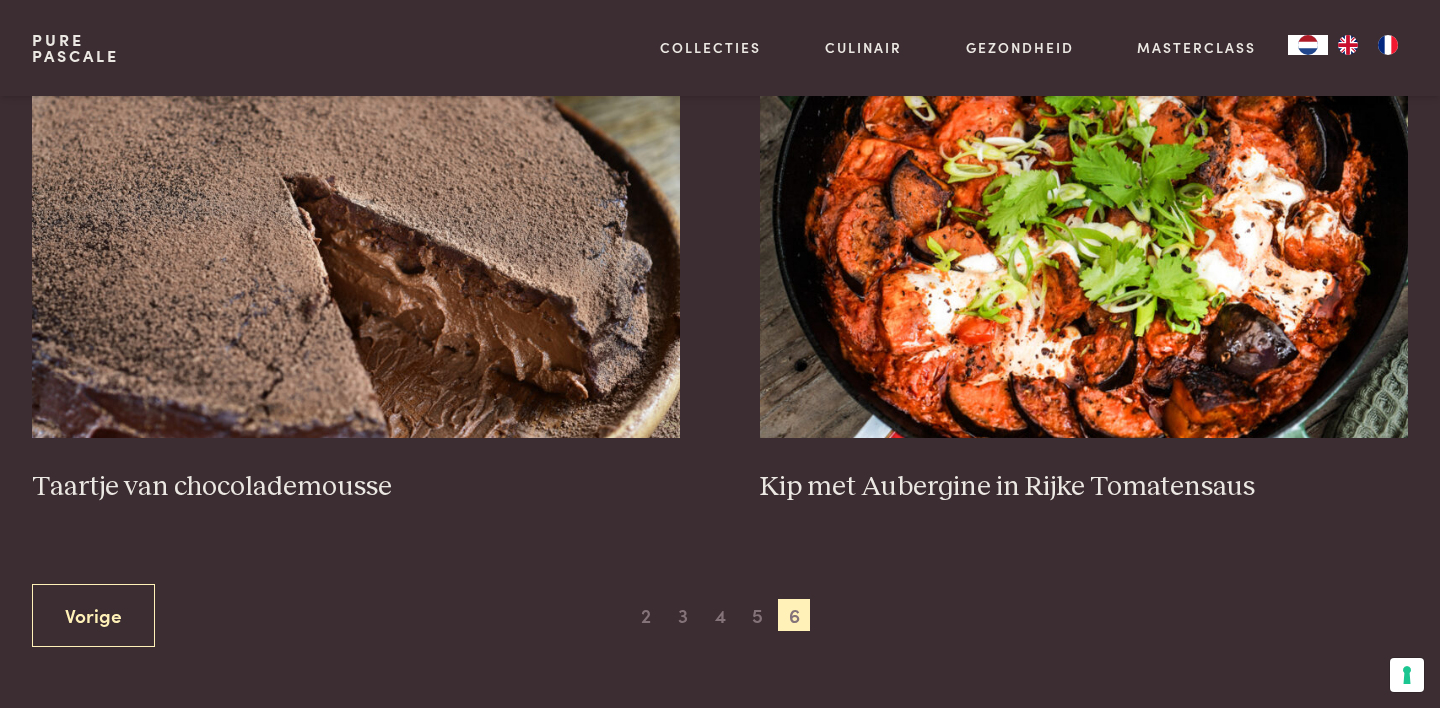 scroll, scrollTop: 943, scrollLeft: 0, axis: vertical 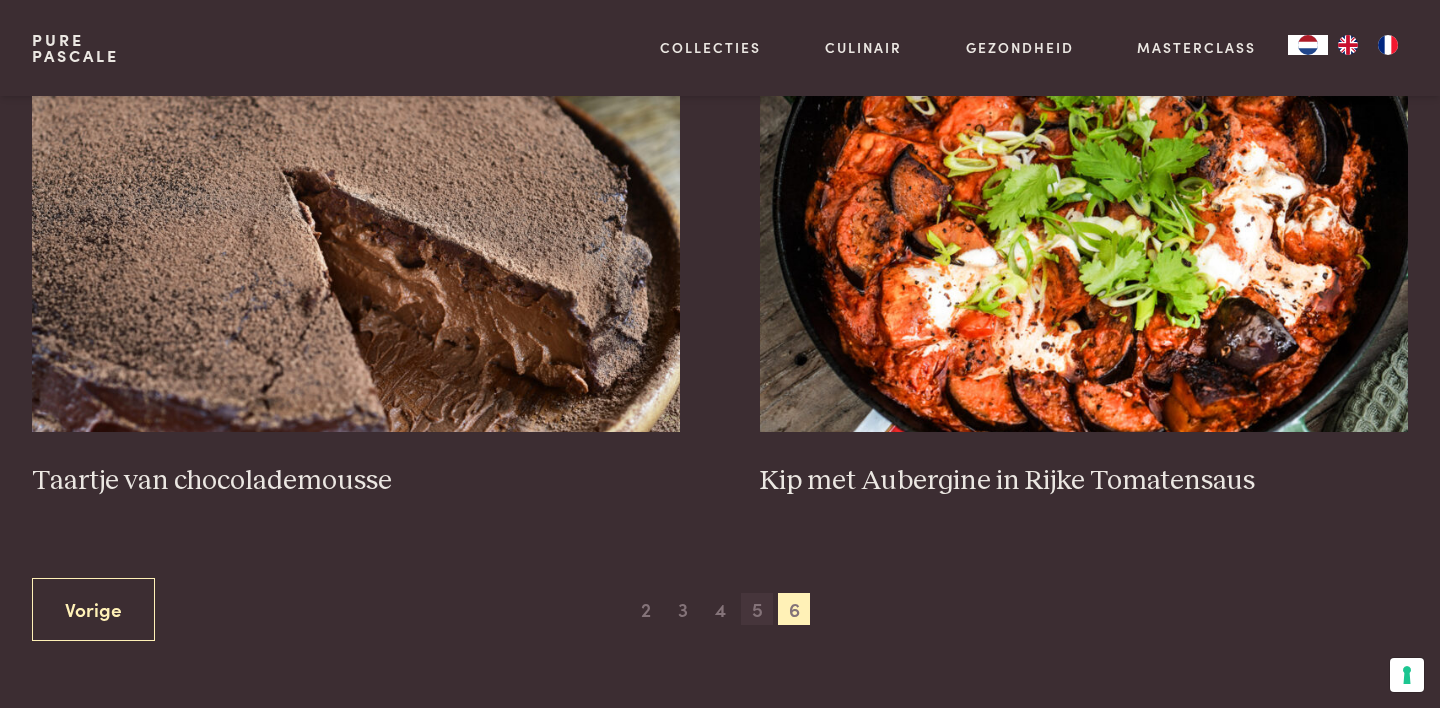 click on "5" at bounding box center (757, 609) 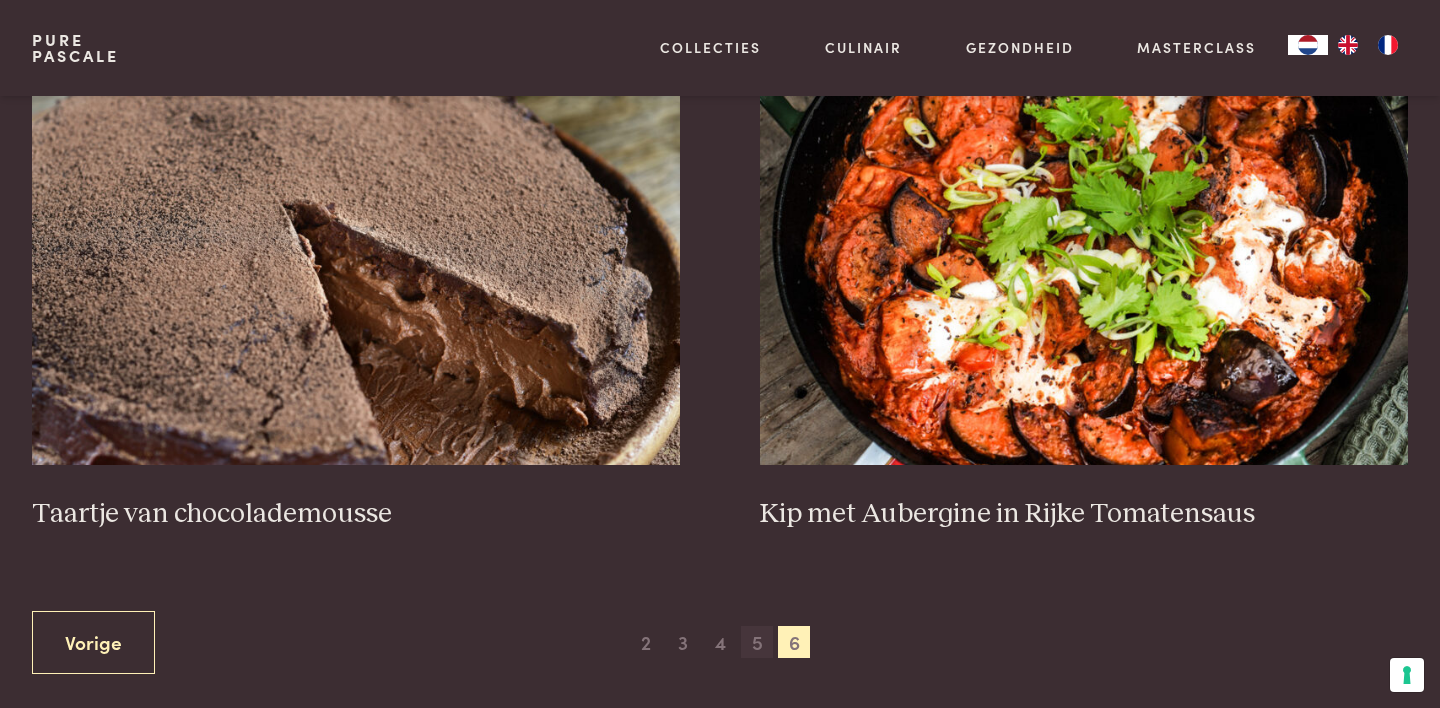scroll, scrollTop: 913, scrollLeft: 0, axis: vertical 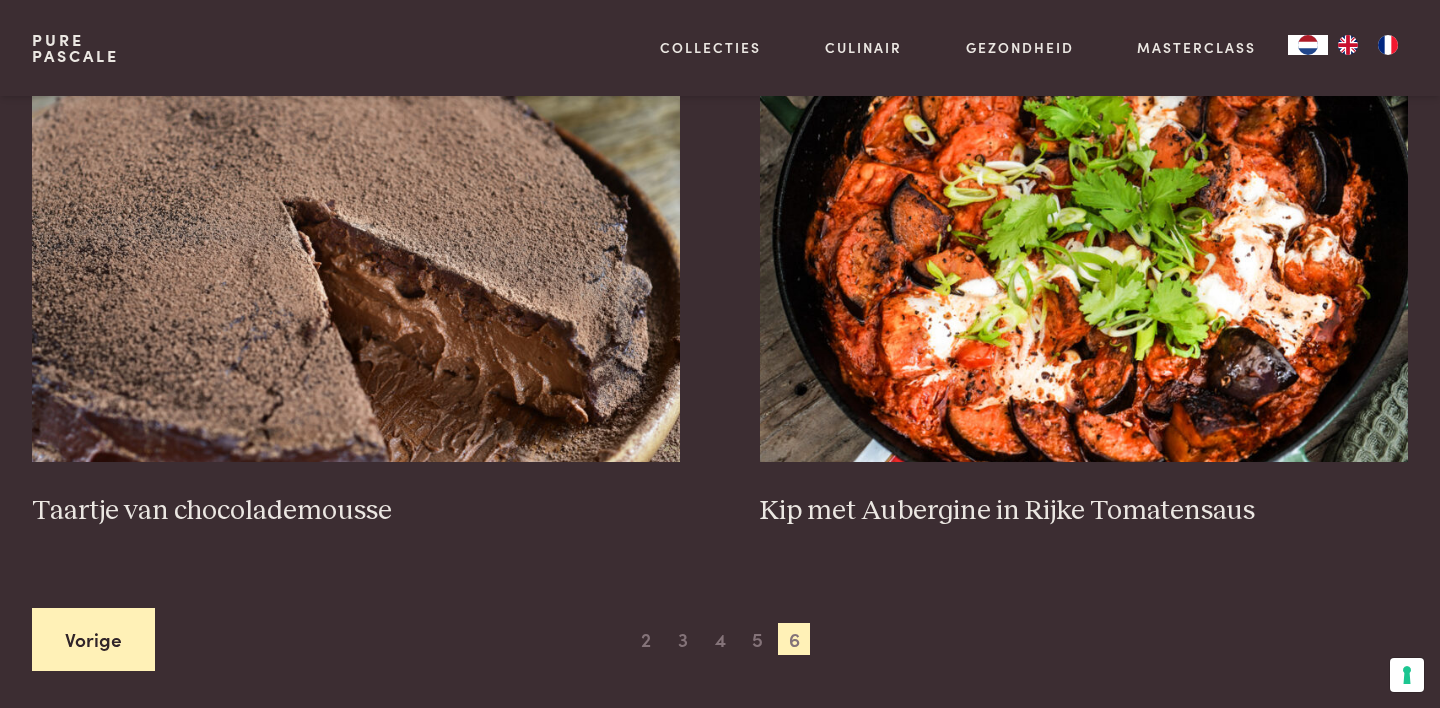 click on "Vorige" at bounding box center [93, 639] 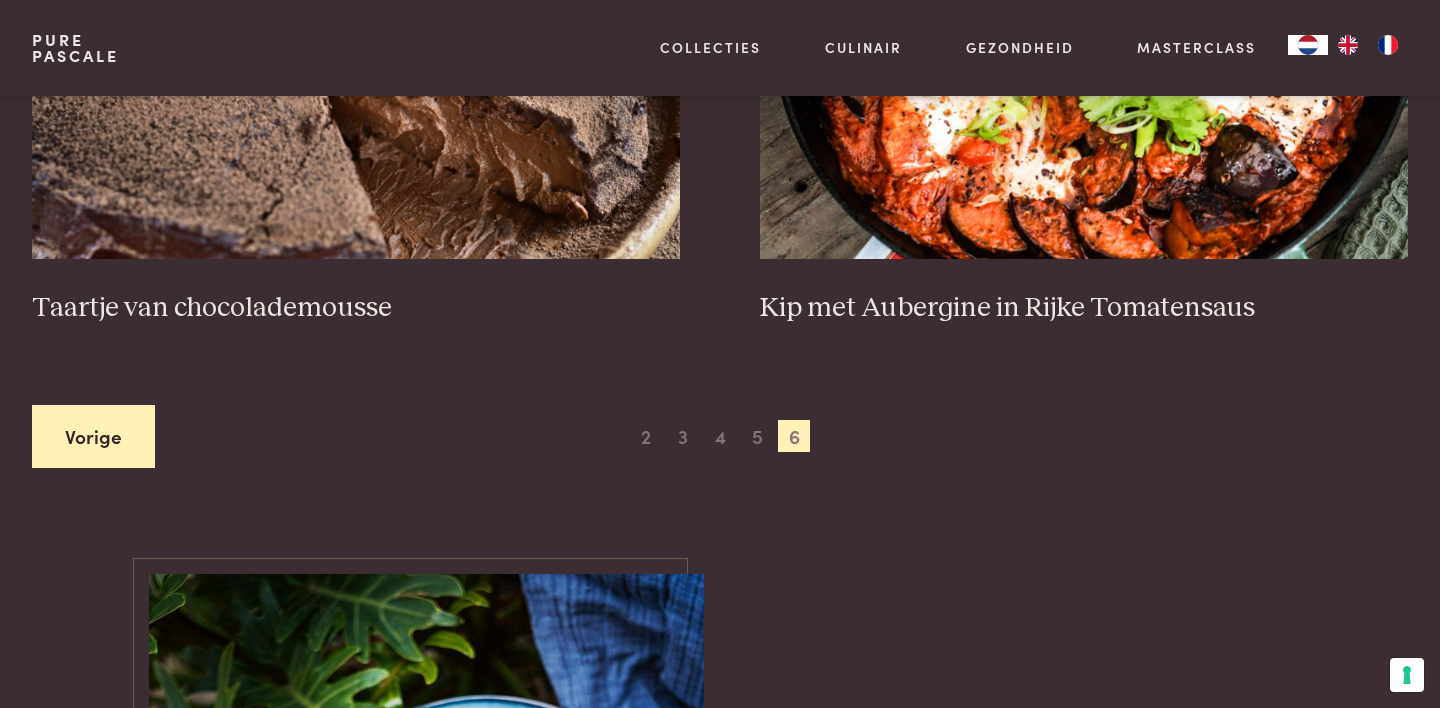 click on "Vorige" at bounding box center [93, 436] 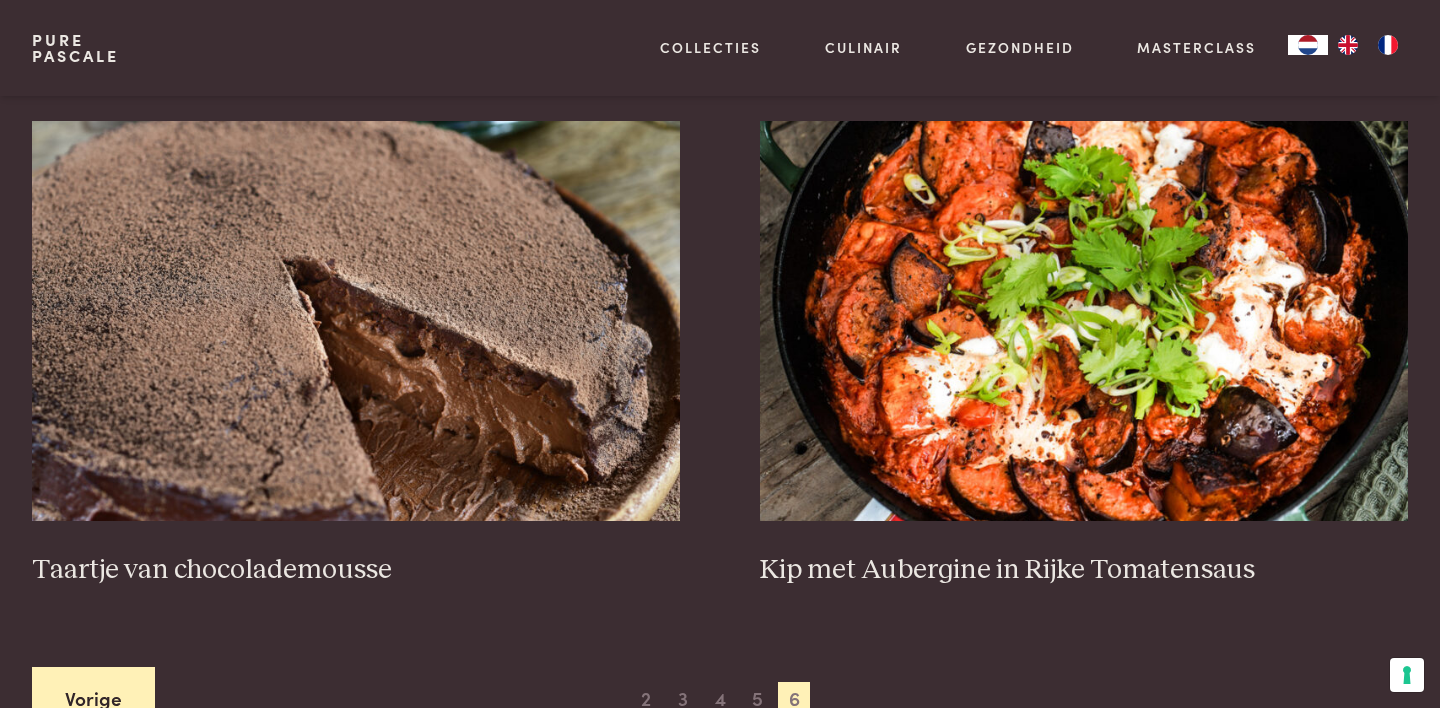 scroll, scrollTop: 865, scrollLeft: 0, axis: vertical 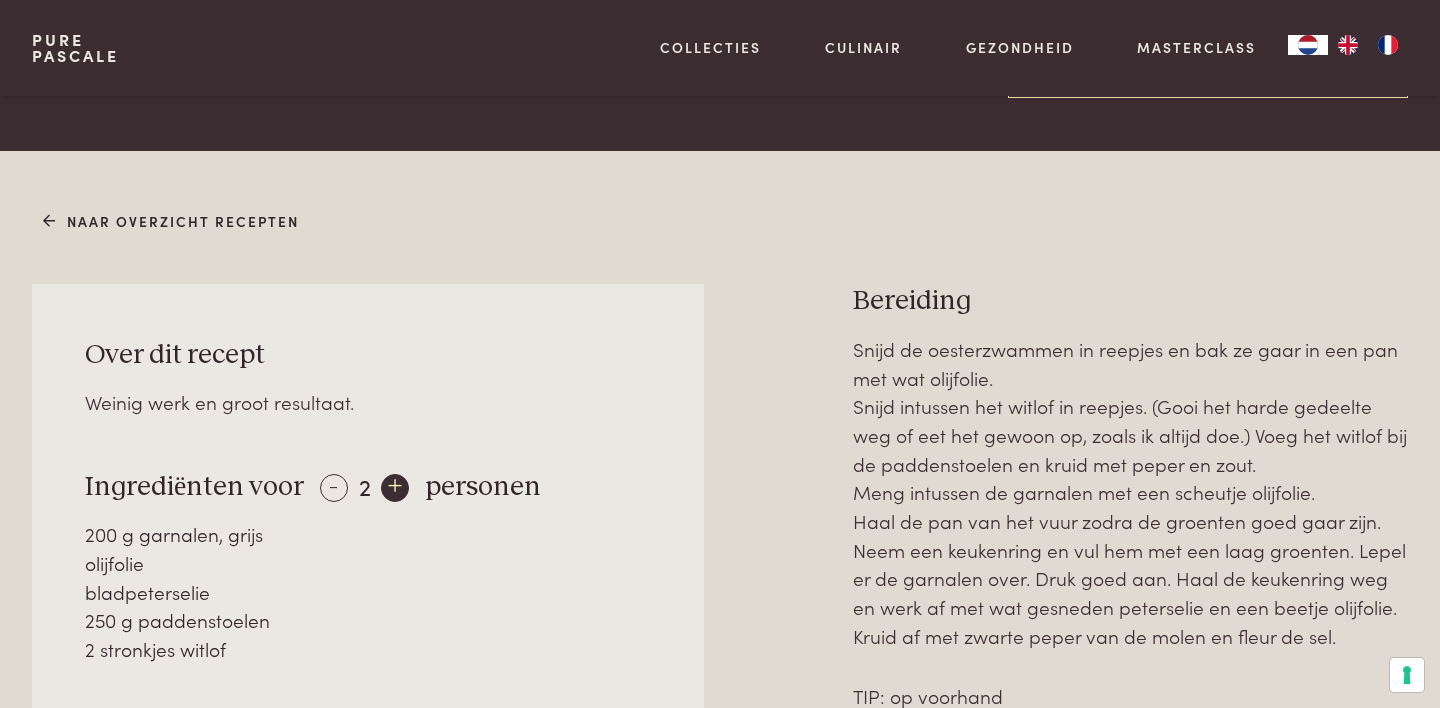 click on "+" at bounding box center [395, 488] 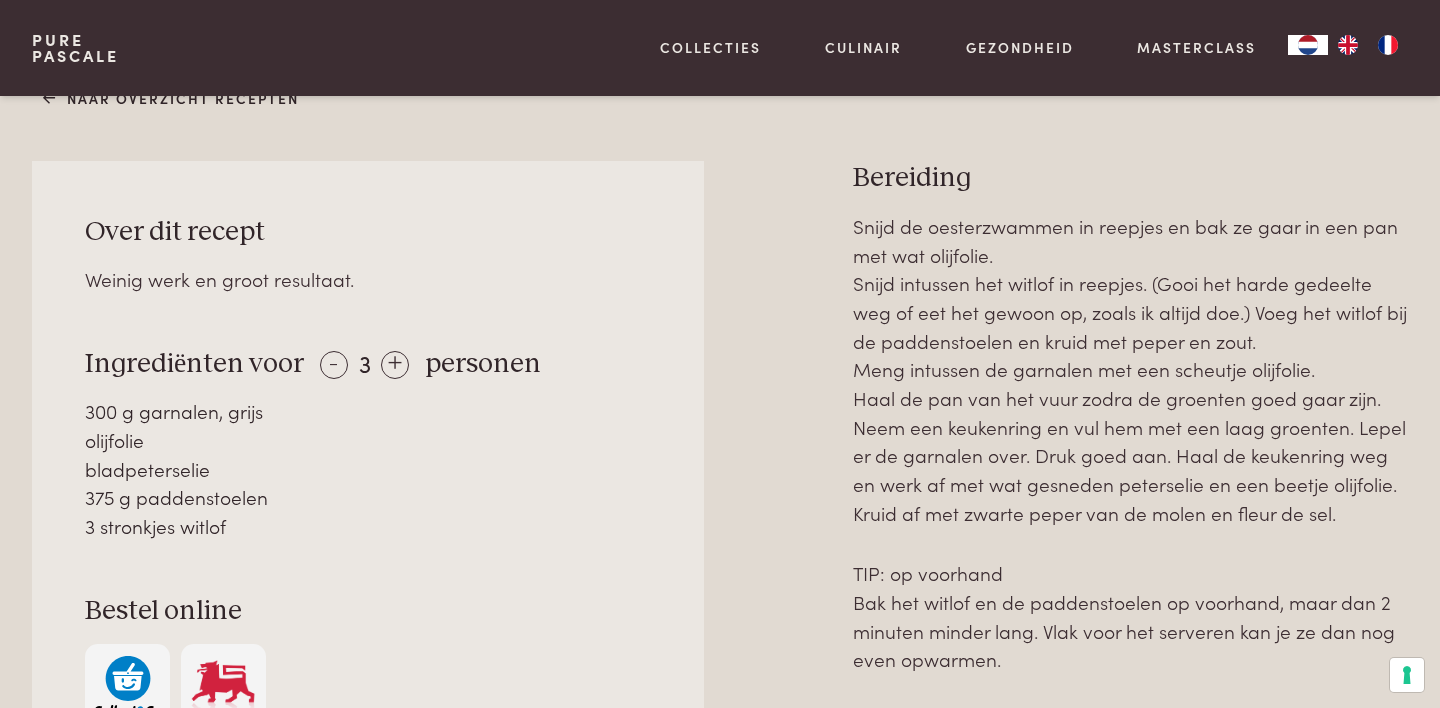 scroll, scrollTop: 910, scrollLeft: 0, axis: vertical 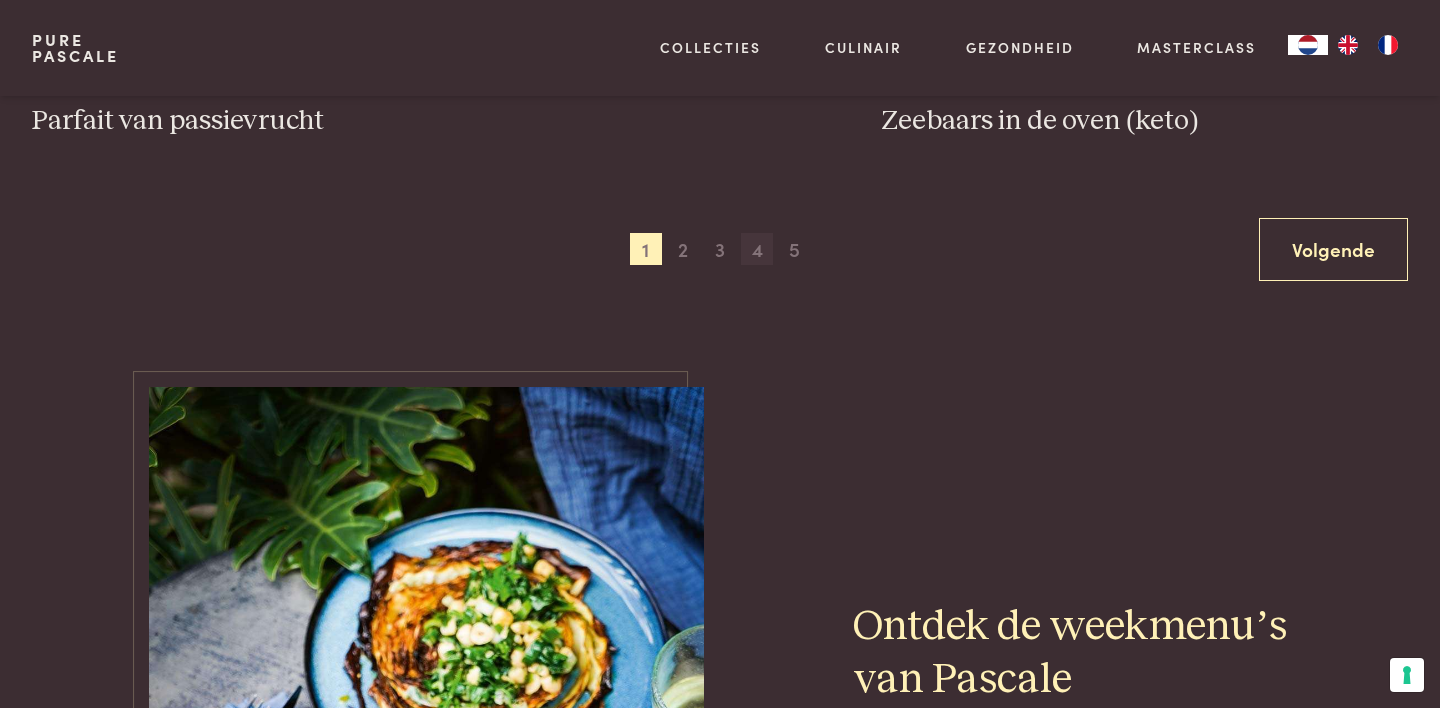 click on "4" at bounding box center (757, 249) 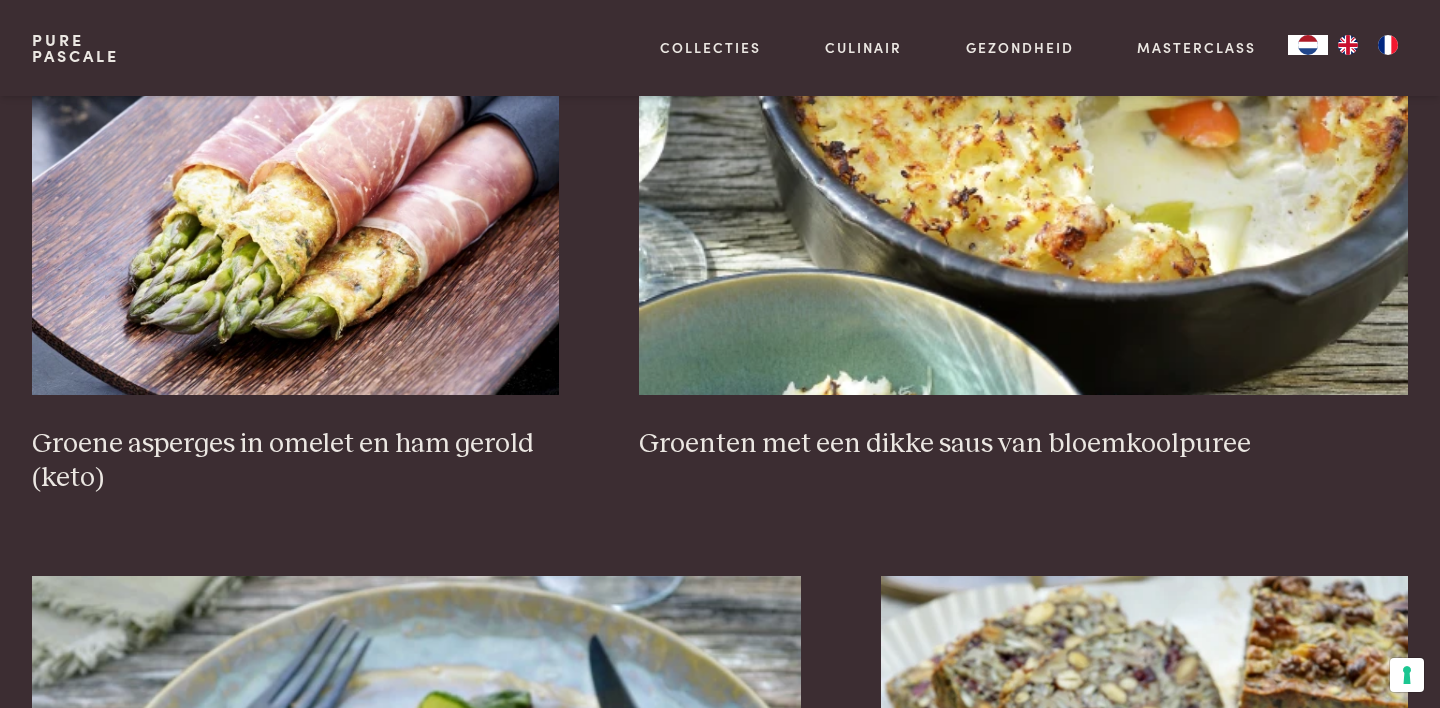 scroll, scrollTop: 3202, scrollLeft: 0, axis: vertical 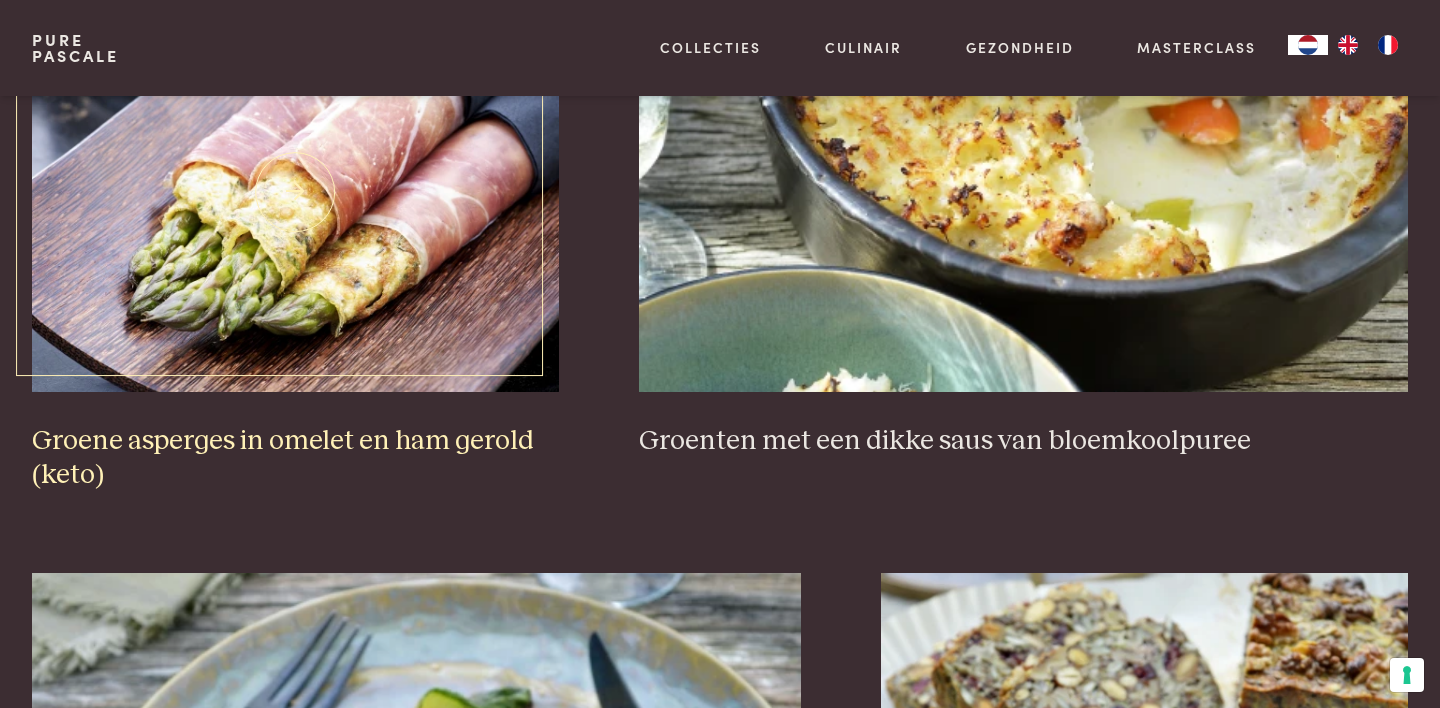 click on "Groene asperges in omelet en ham gerold (keto)" at bounding box center [295, 458] 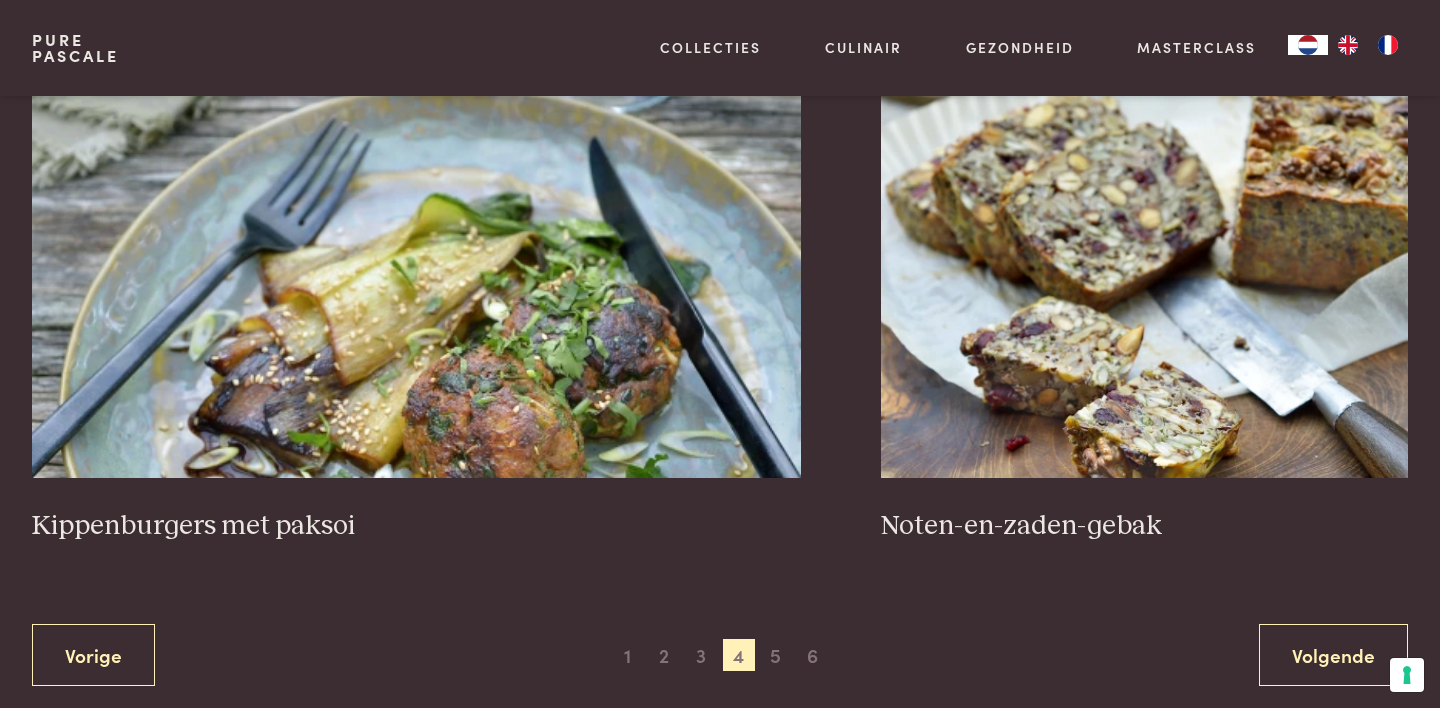 scroll, scrollTop: 3698, scrollLeft: 0, axis: vertical 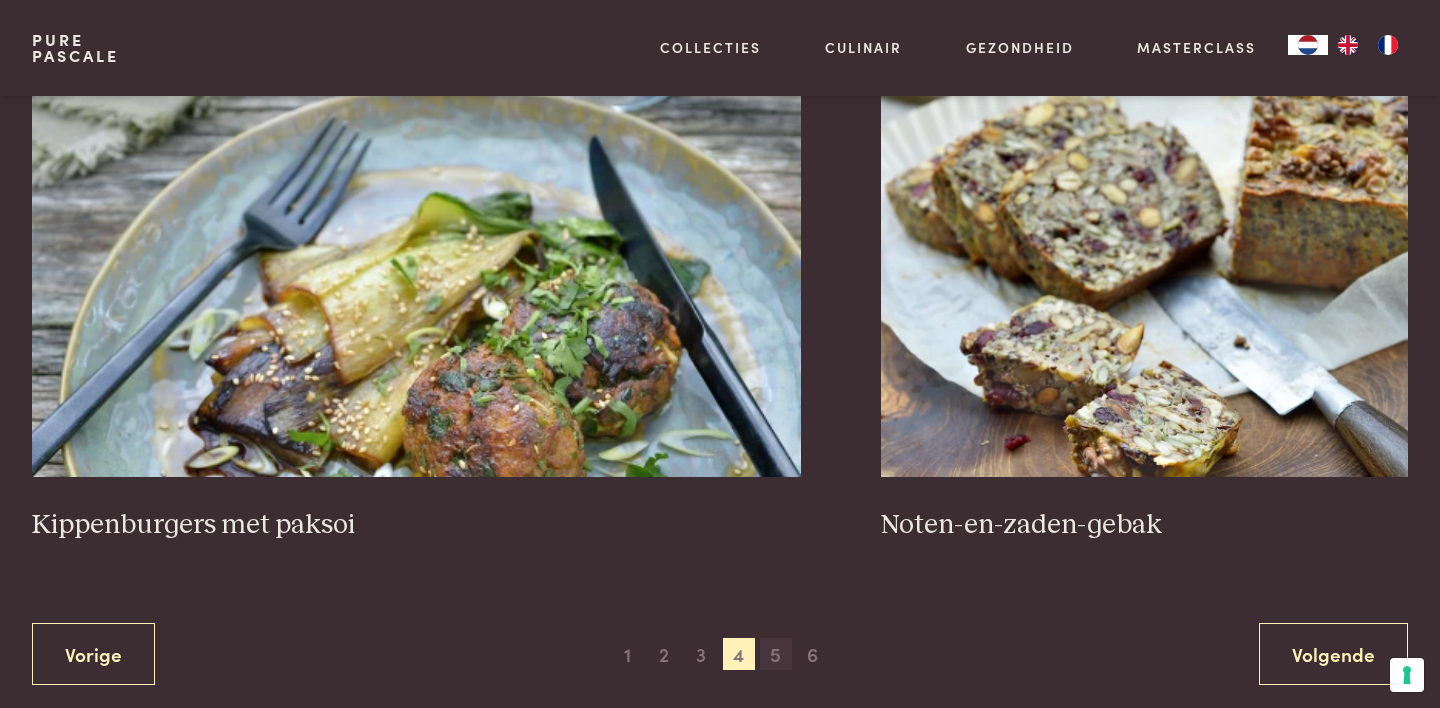 click on "5" at bounding box center (776, 654) 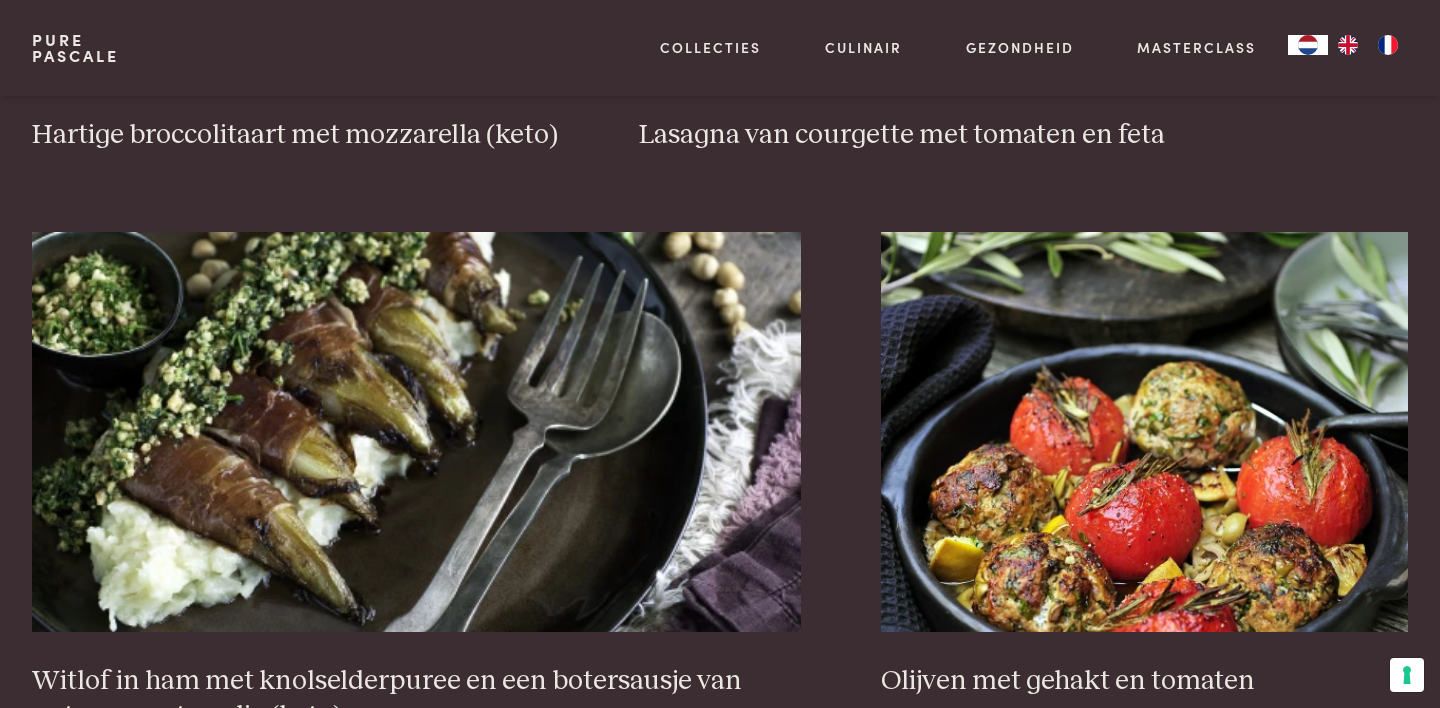 scroll, scrollTop: 1940, scrollLeft: 0, axis: vertical 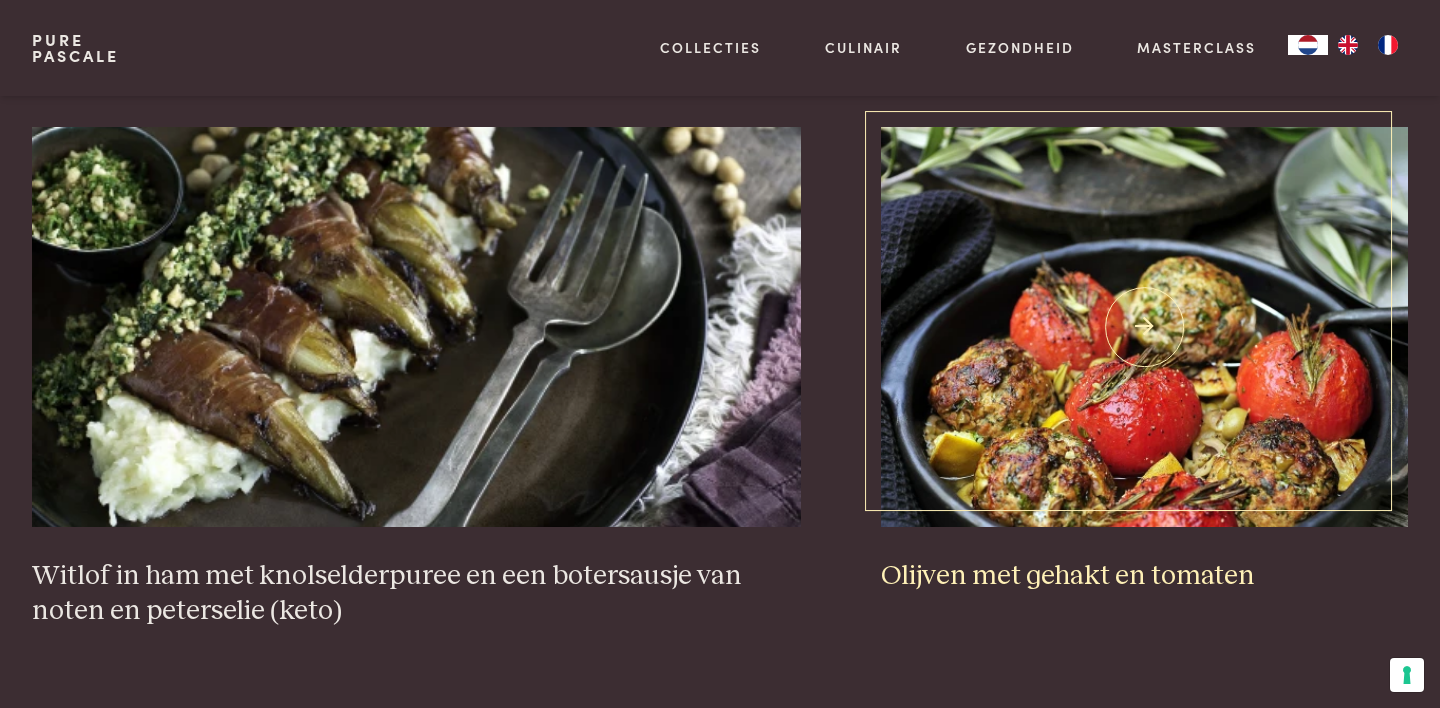 click on "Olijven met gehakt en tomaten" at bounding box center [1144, 576] 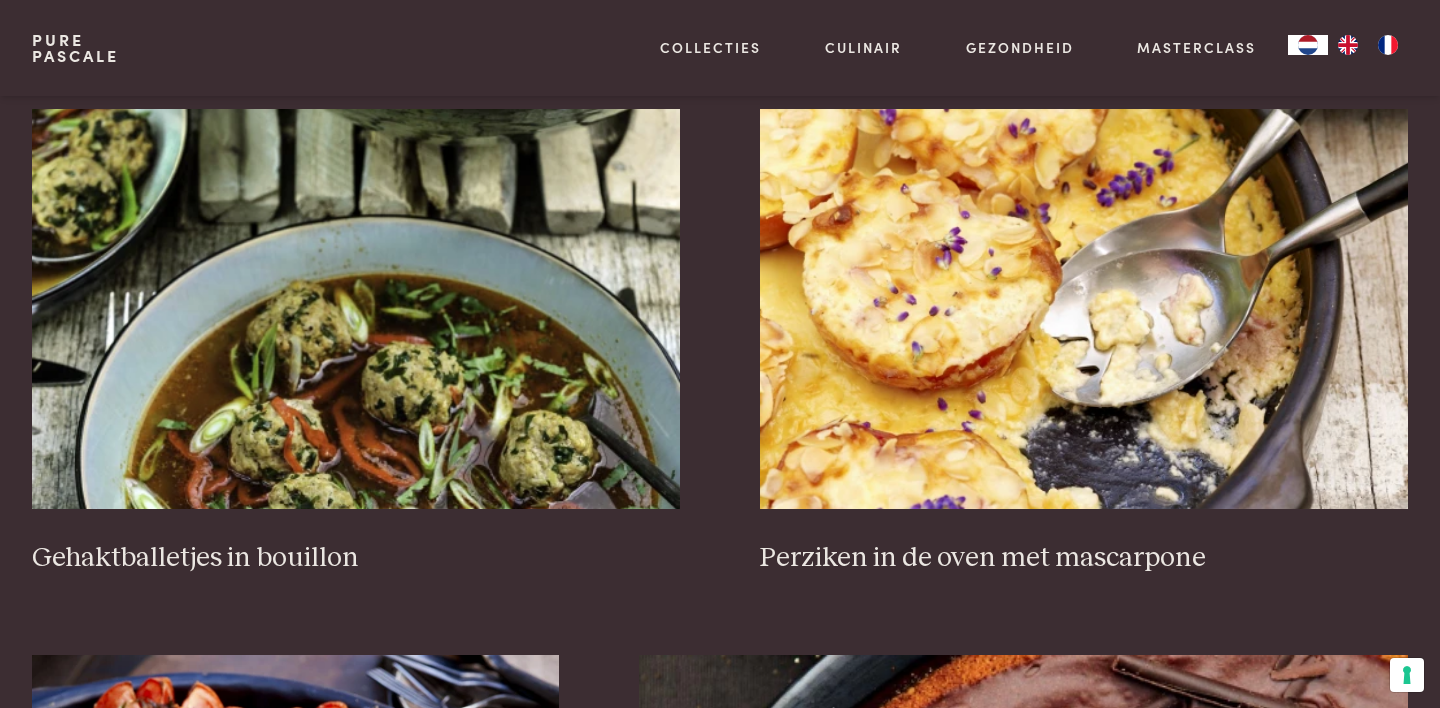 scroll, scrollTop: 2559, scrollLeft: 0, axis: vertical 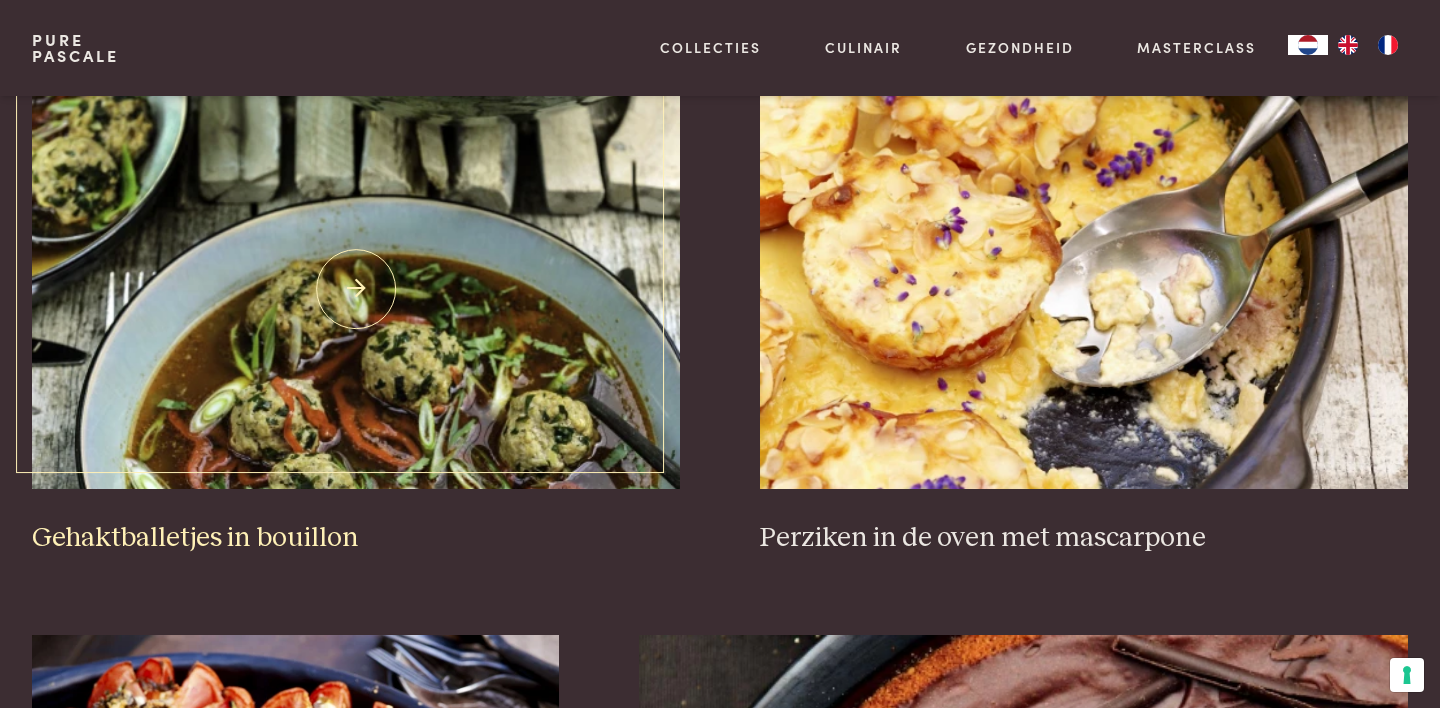 click at bounding box center (356, 289) 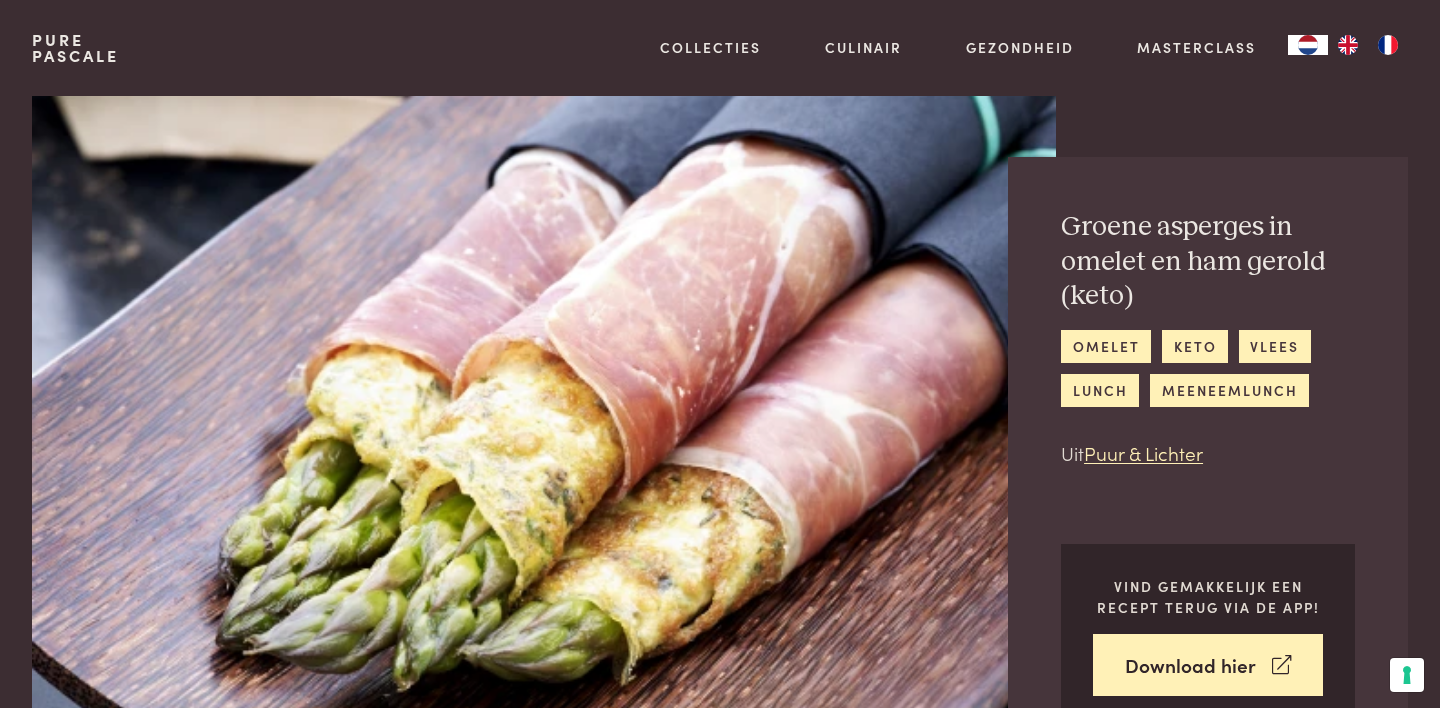 scroll, scrollTop: 0, scrollLeft: 0, axis: both 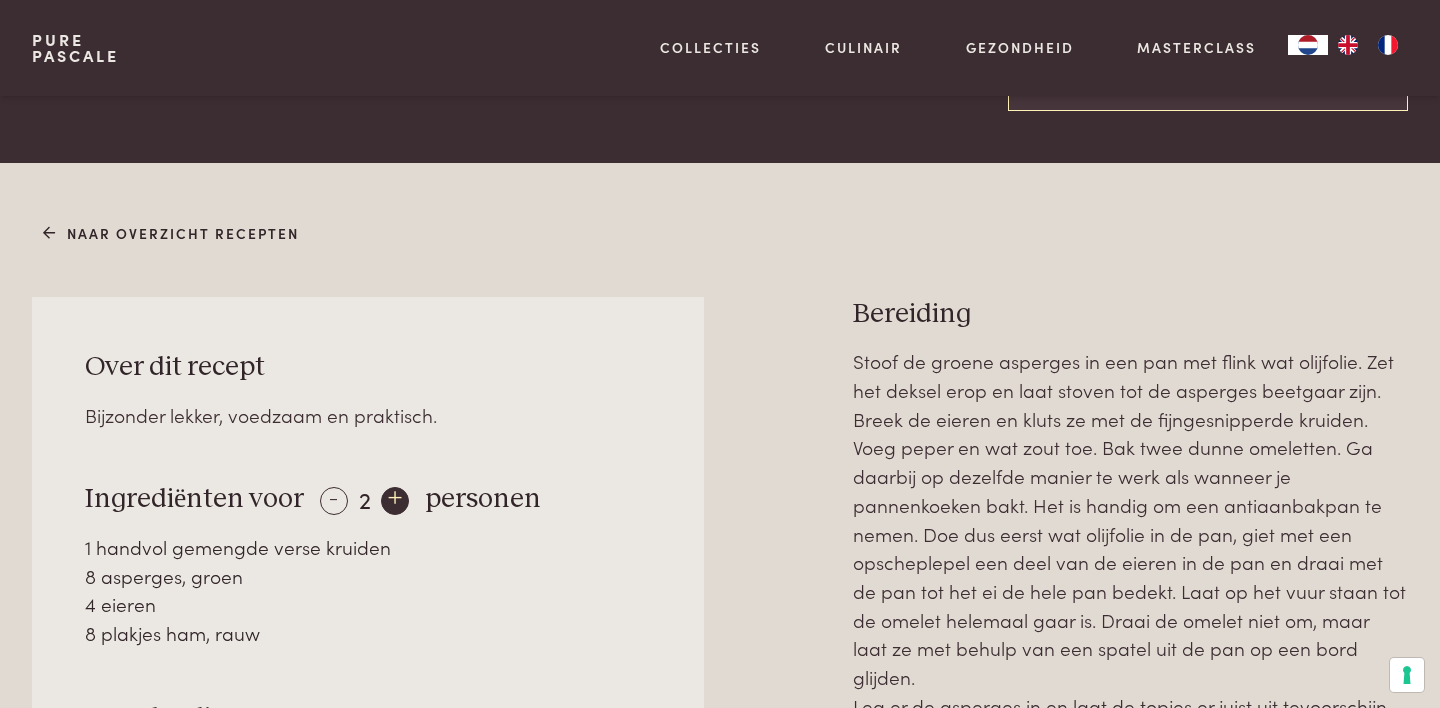 click on "+" at bounding box center (395, 501) 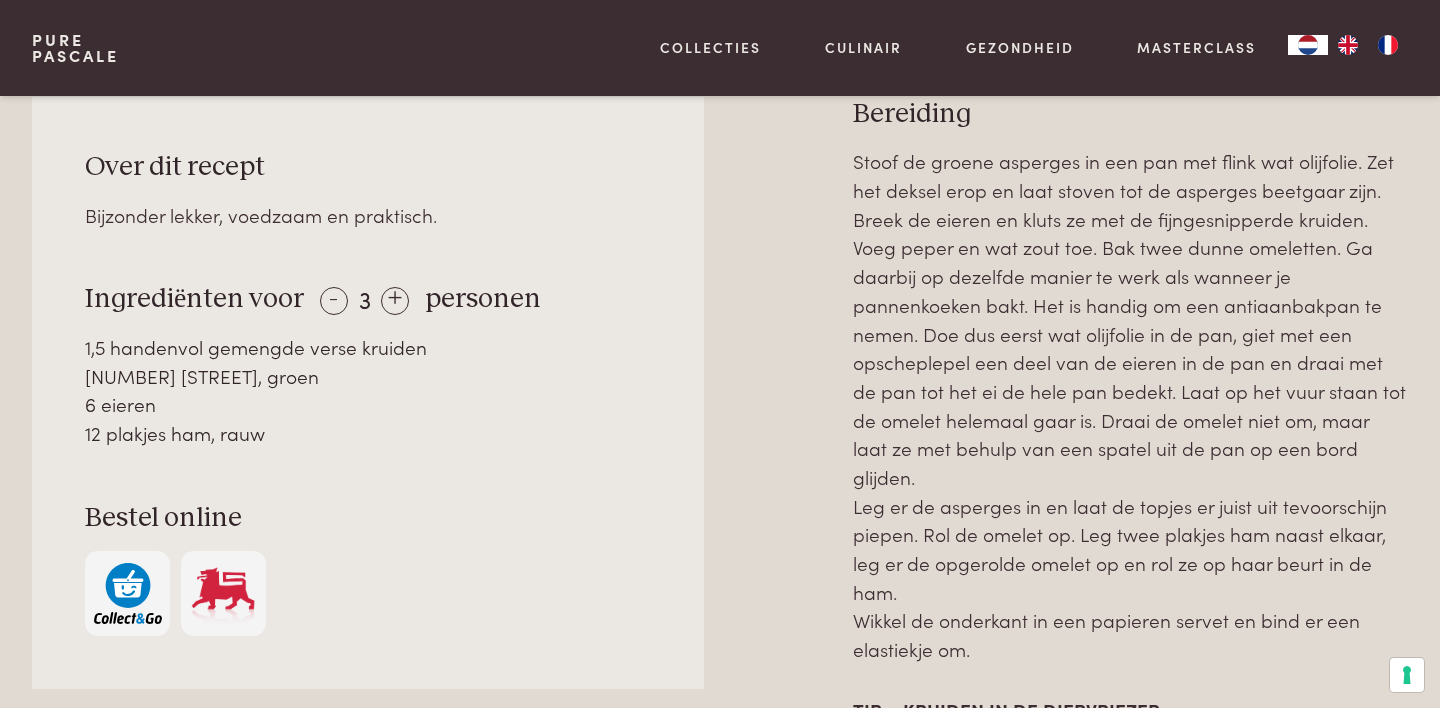 scroll, scrollTop: 874, scrollLeft: 0, axis: vertical 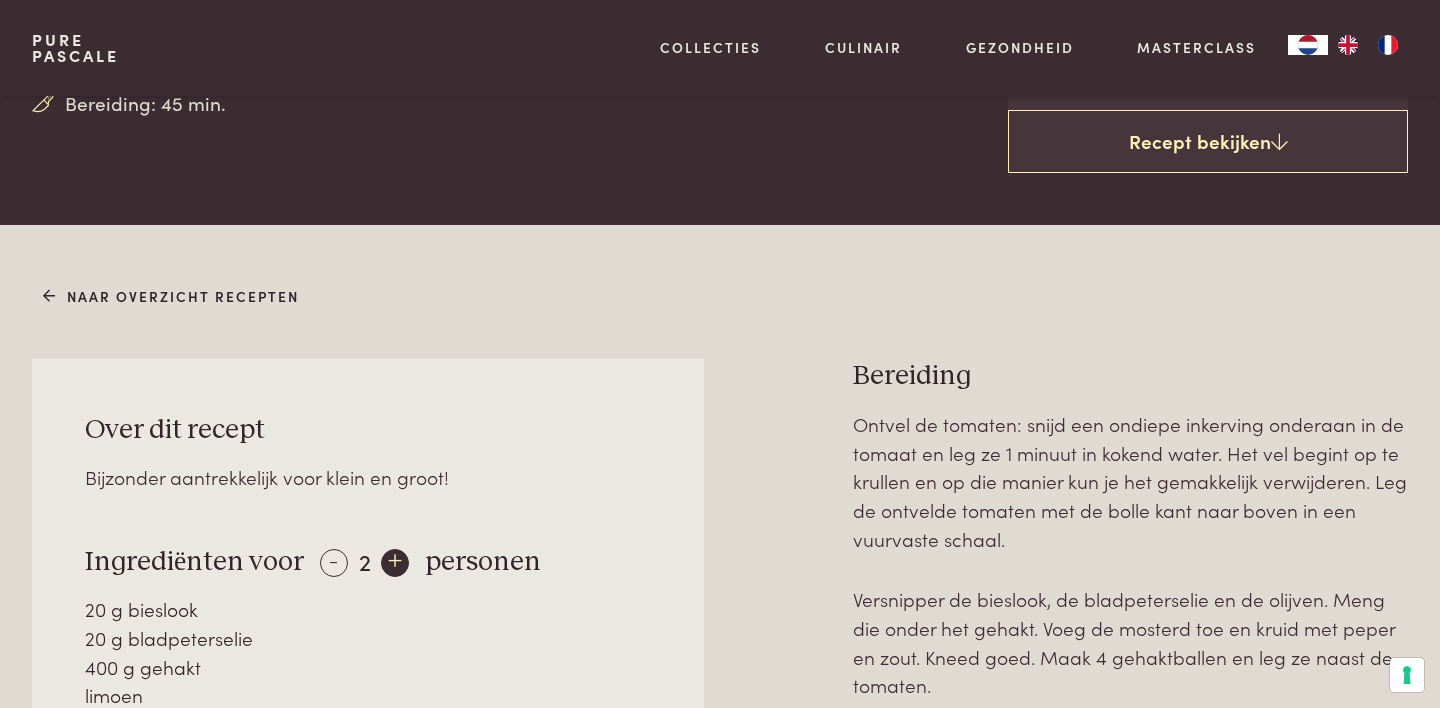 click on "+" at bounding box center [395, 563] 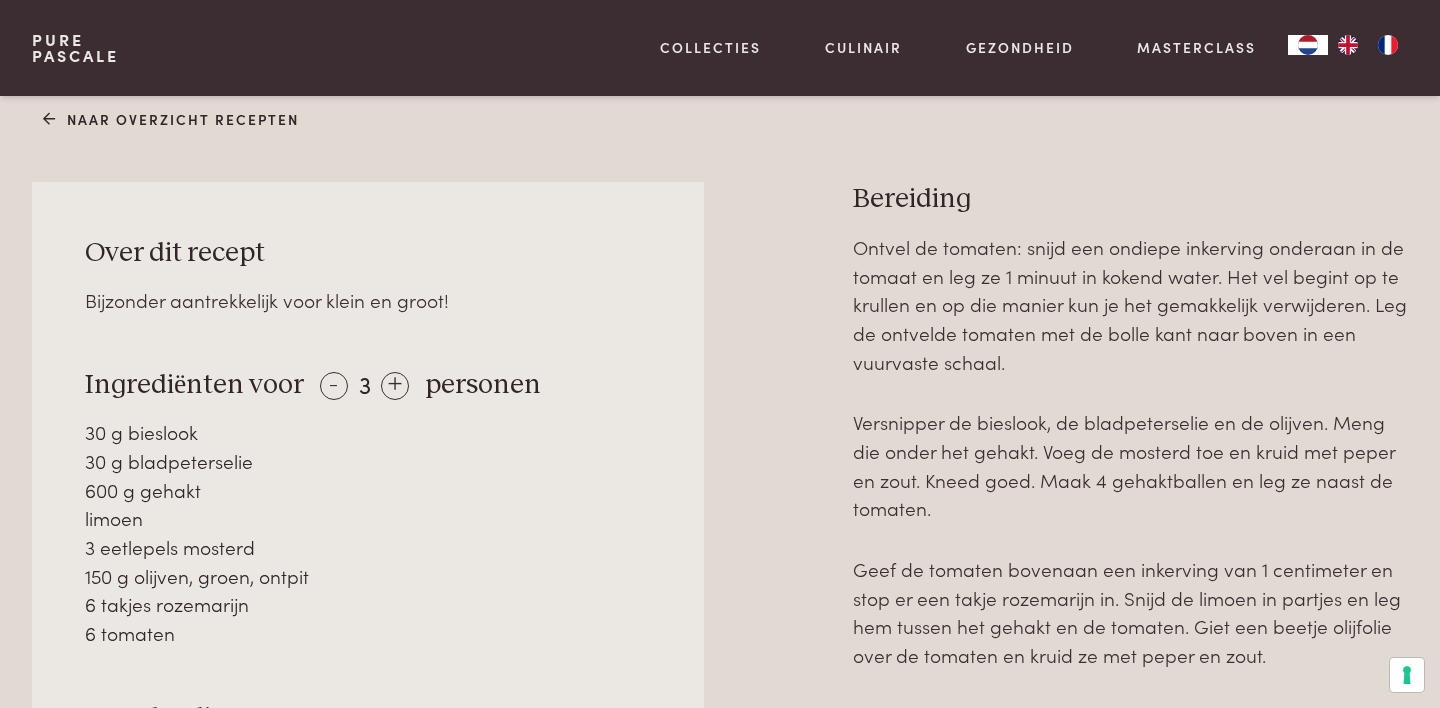 scroll, scrollTop: 853, scrollLeft: 0, axis: vertical 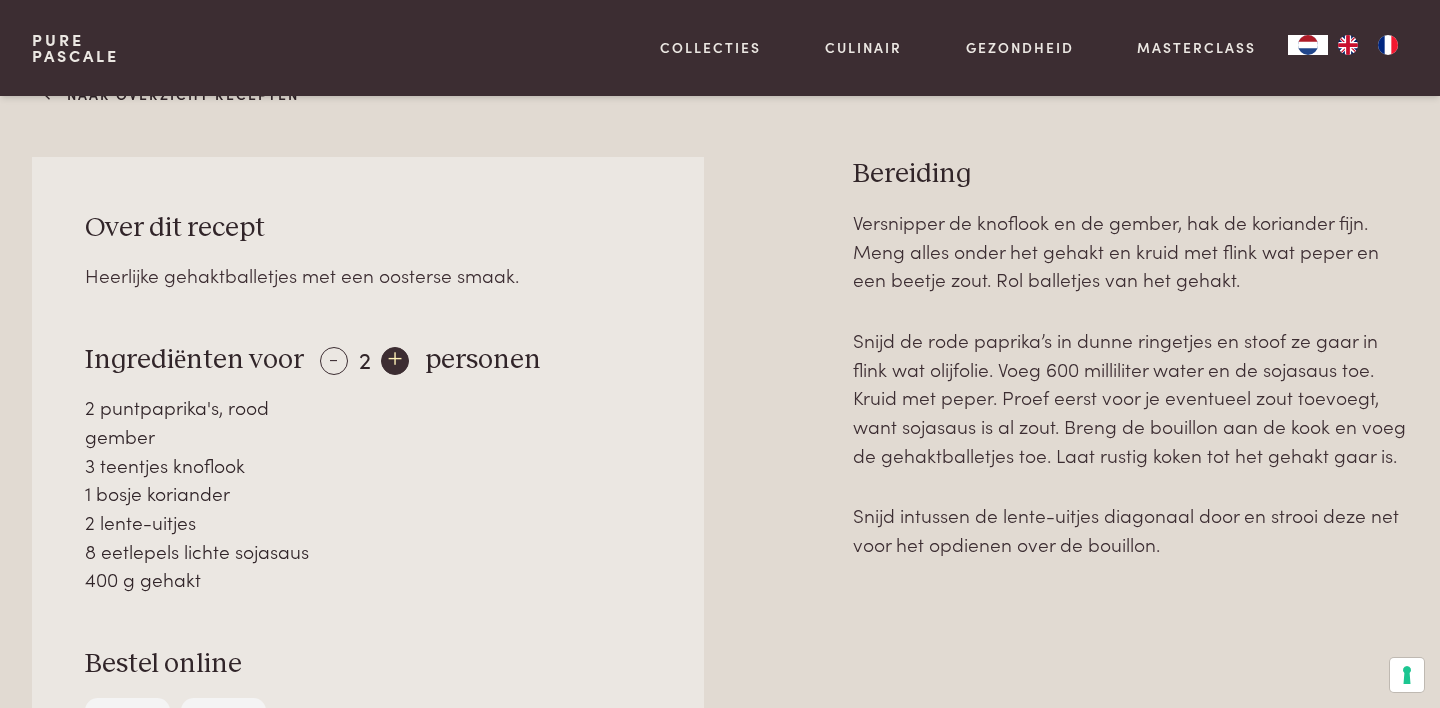 click on "+" at bounding box center [395, 361] 